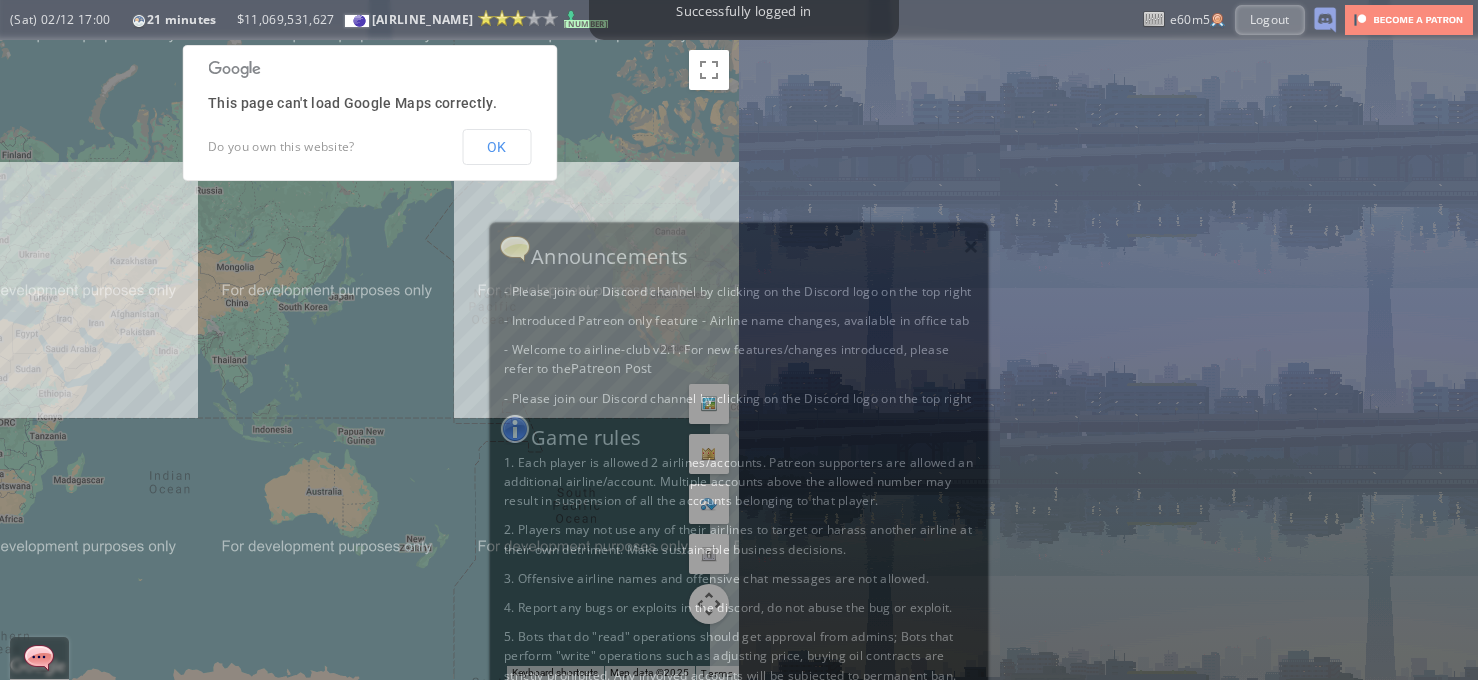 scroll, scrollTop: 0, scrollLeft: 0, axis: both 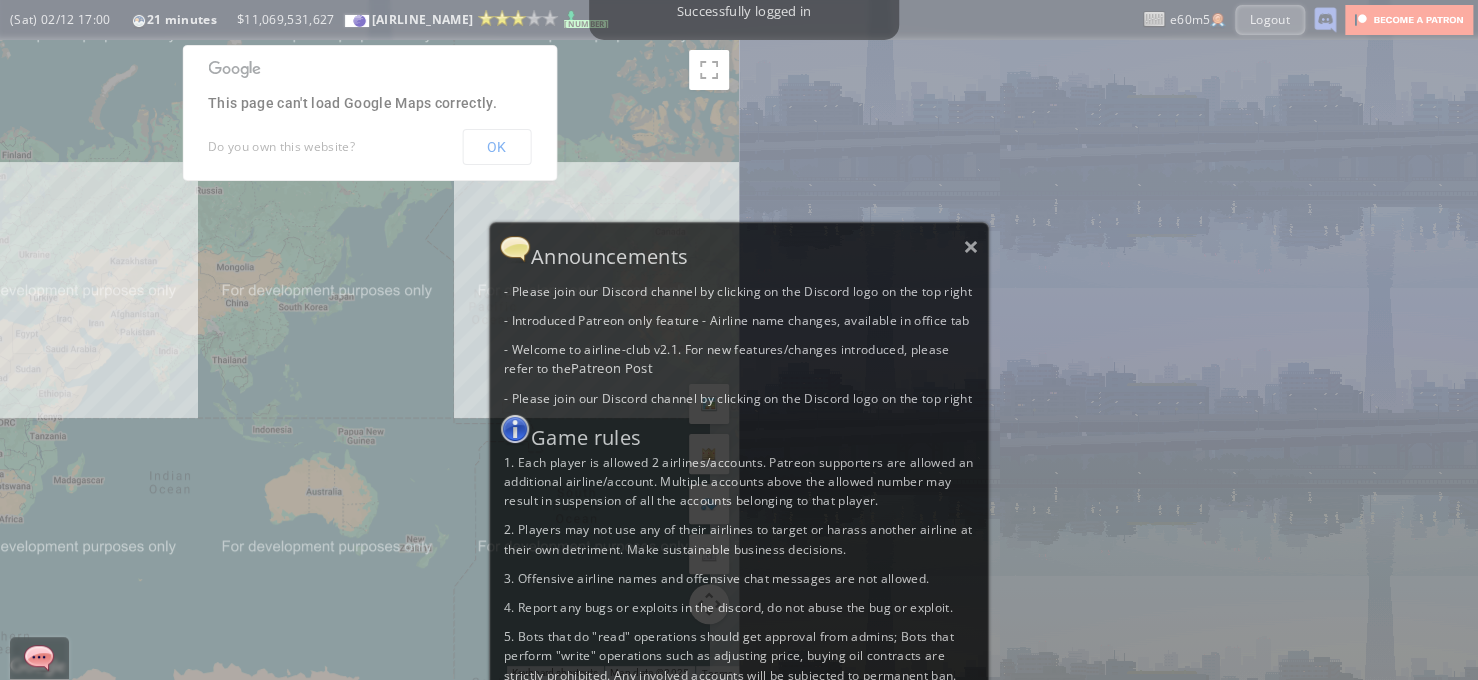 click on "Announcements" at bounding box center [739, 249] 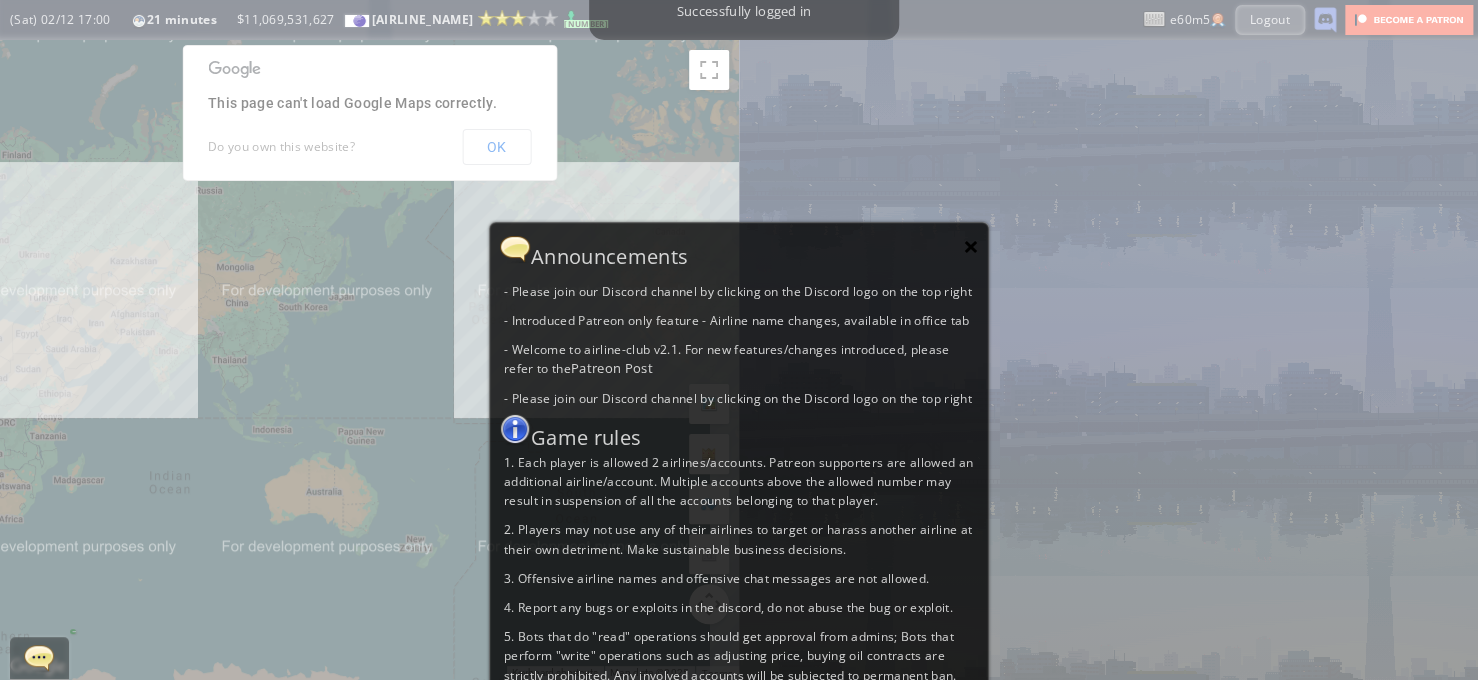 click on ">>
Announcements
- Please join our Discord channel by clicking on the Discord logo on the top right
- Introduced Patreon only feature - Airline name changes, available in office tab
- Welcome to airline-club v2.1. For new features/changes introduced, please refer to the  Patreon Post
- Please join our Discord channel by clicking on the Discord logo on the top right
Game rules
1. Each player is allowed 2 airlines/accounts. Patreon supporters are allowed an additional airline/account. Multiple accounts above the allowed number may result in suspension of all the accounts belonging to that player.
2. Players may not use any of their airlines to target or harass another airline at their own detriment. Make sustainable business decisions.
3. Offensive airline names and offensive chat messages are not allowed.
4. Report any bugs or exploits in the discord, do not abuse the bug or exploit." at bounding box center [739, 500] 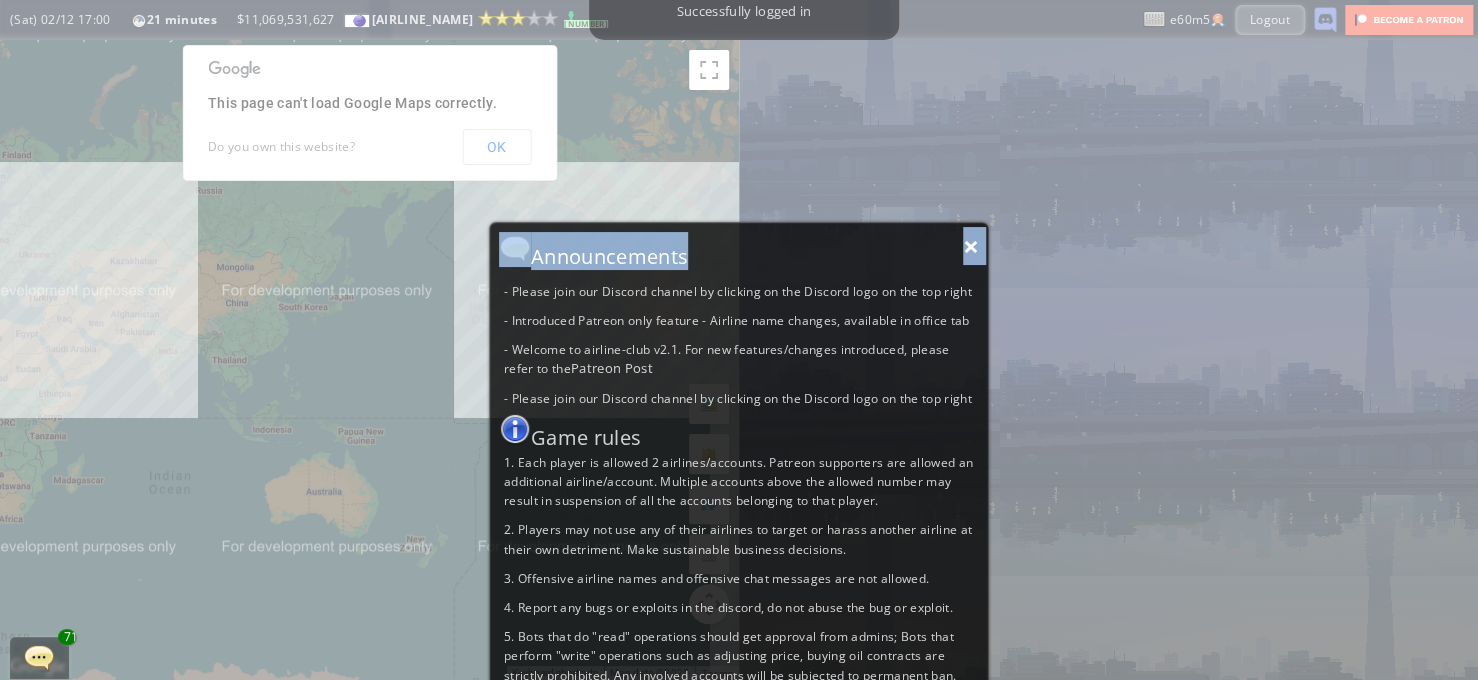 click on "×" at bounding box center (971, 246) 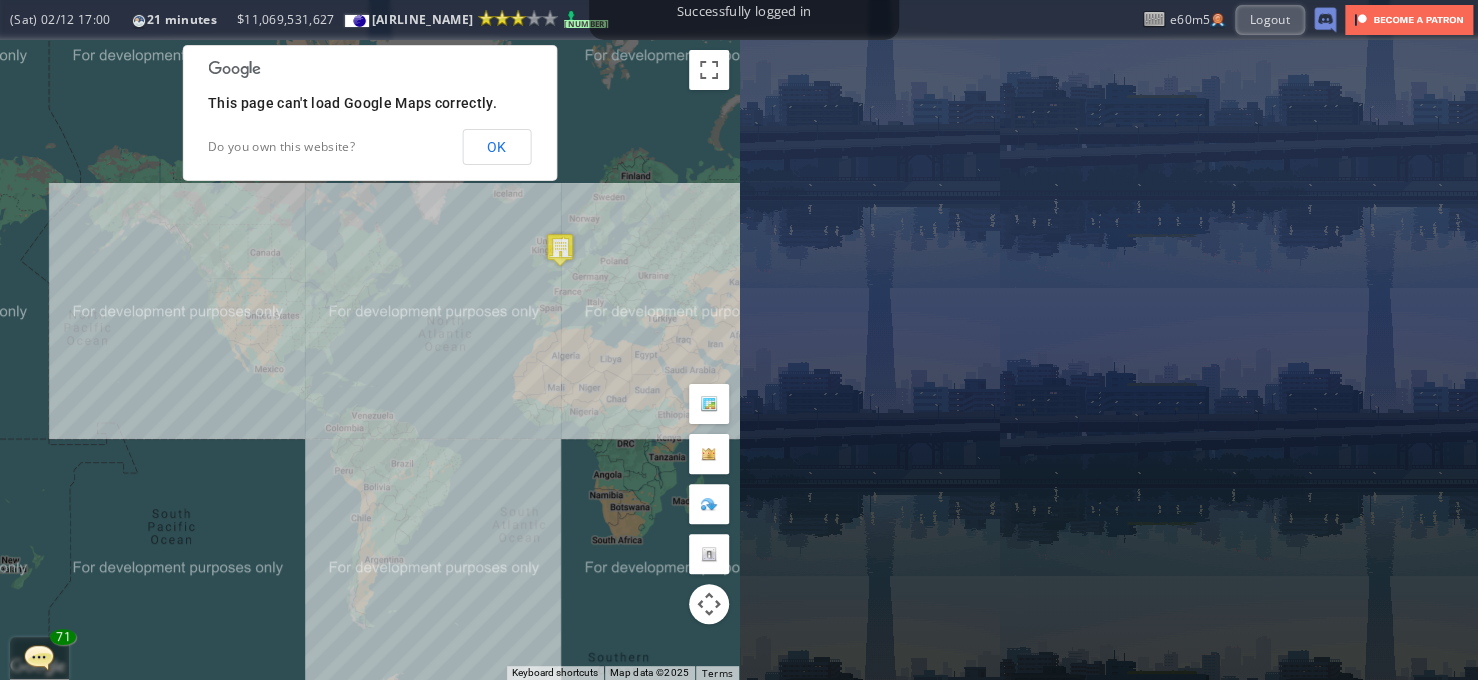 drag, startPoint x: 508, startPoint y: 313, endPoint x: 100, endPoint y: 337, distance: 408.70526 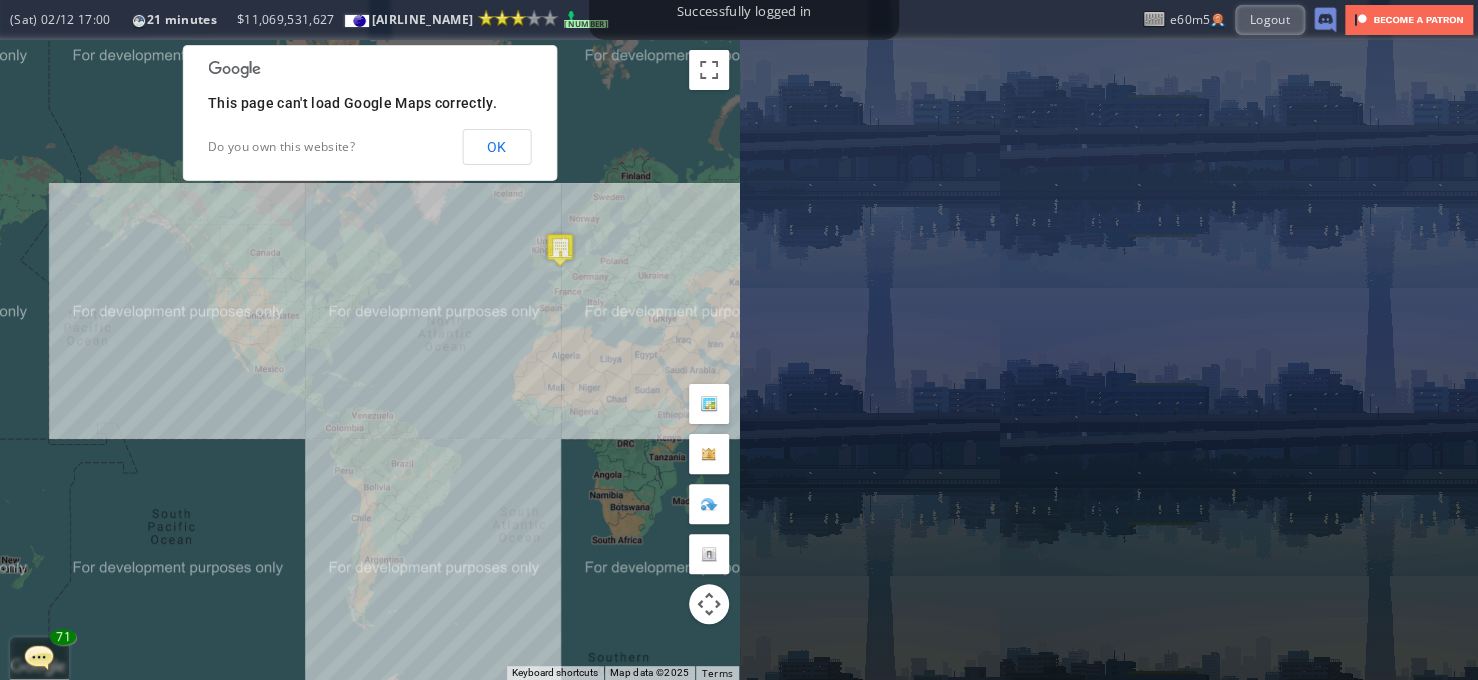 click on "To navigate, press the arrow keys." at bounding box center [369, 360] 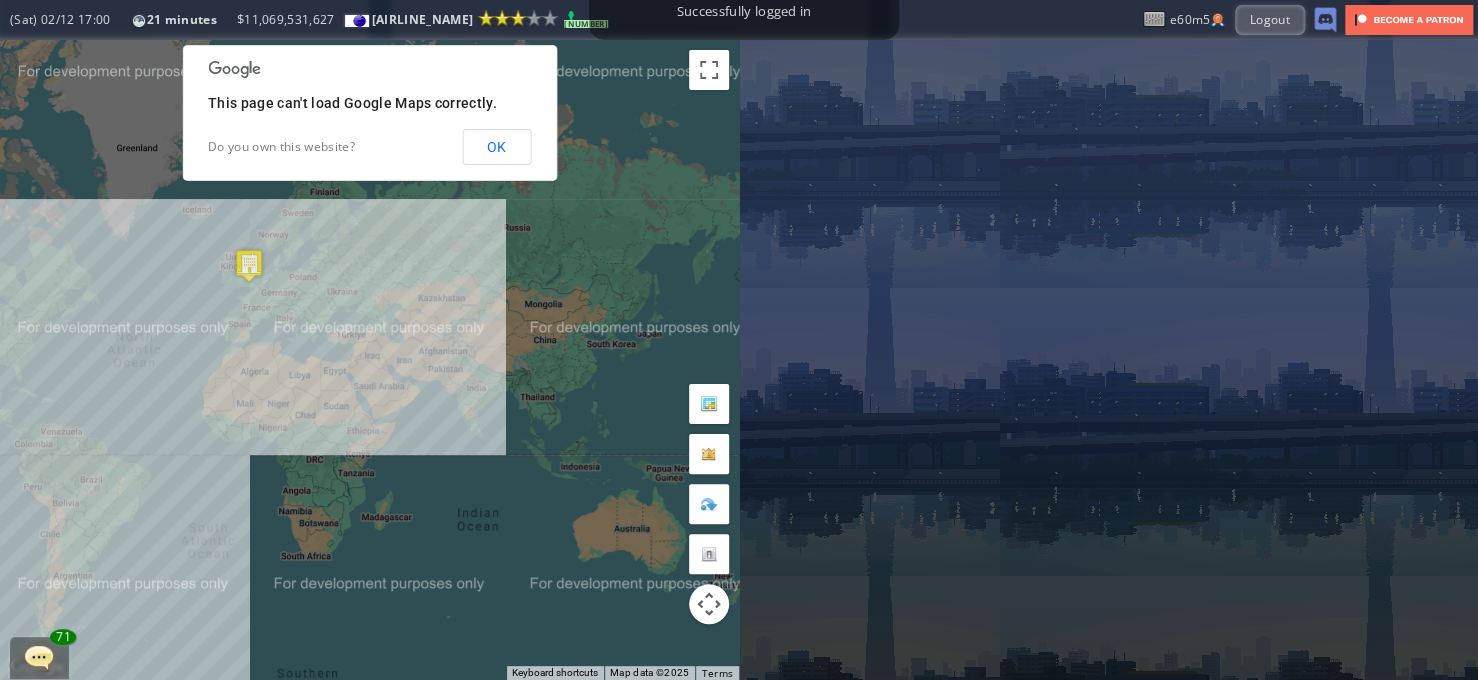 click on "To navigate, press the arrow keys." at bounding box center (369, 360) 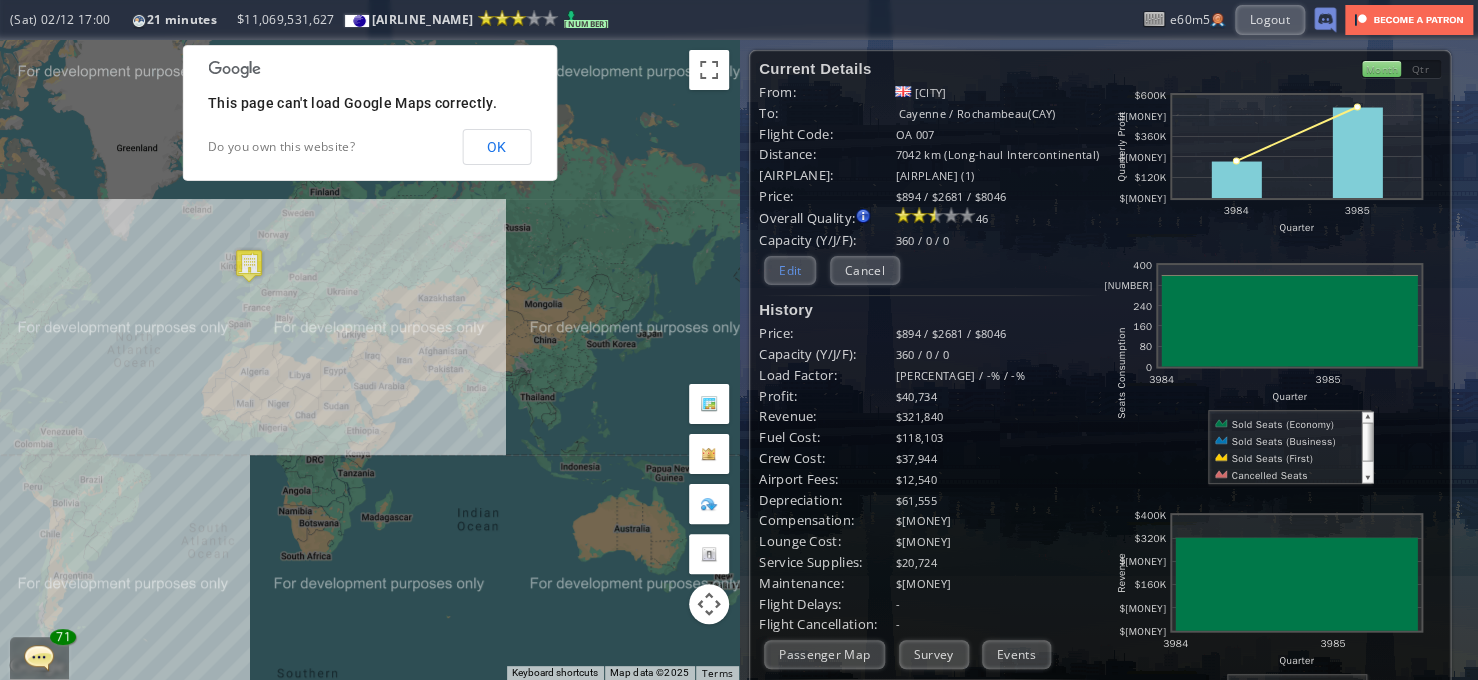click on "Edit" at bounding box center (790, 270) 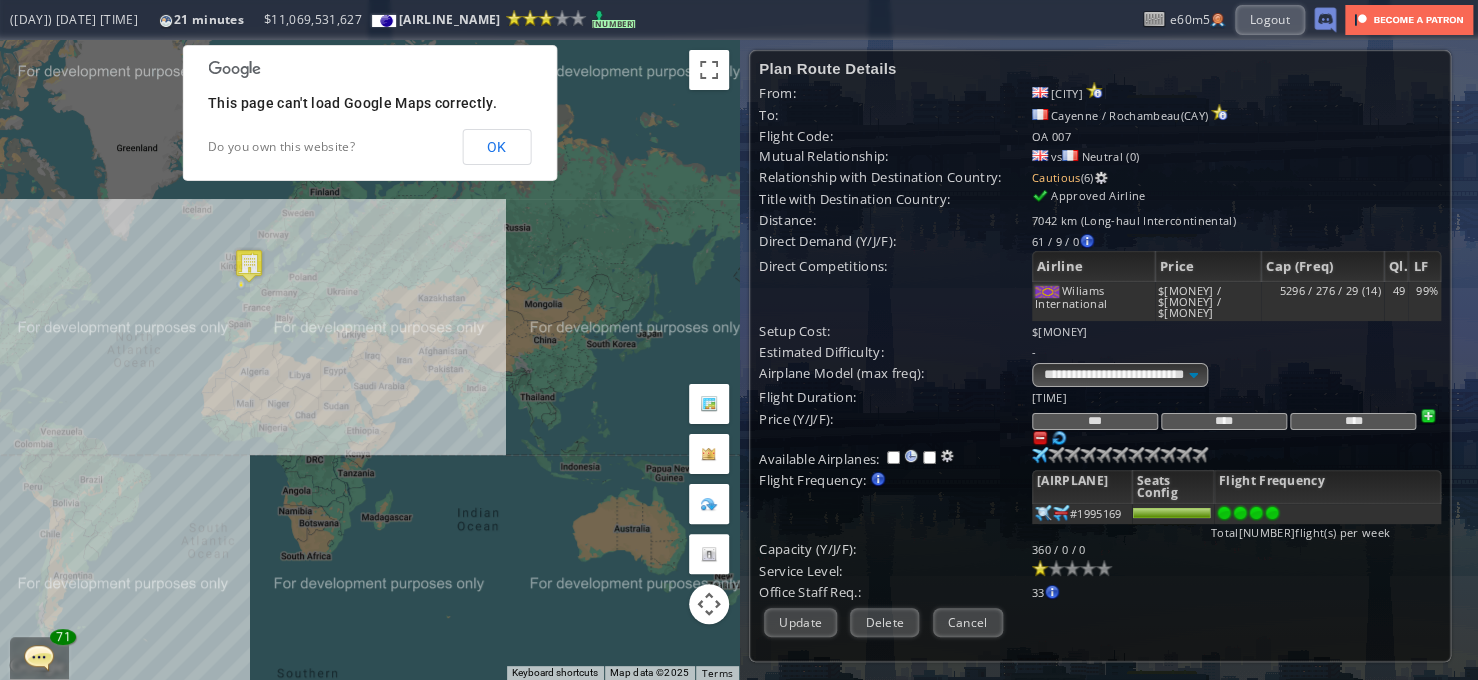 click at bounding box center (1272, 513) 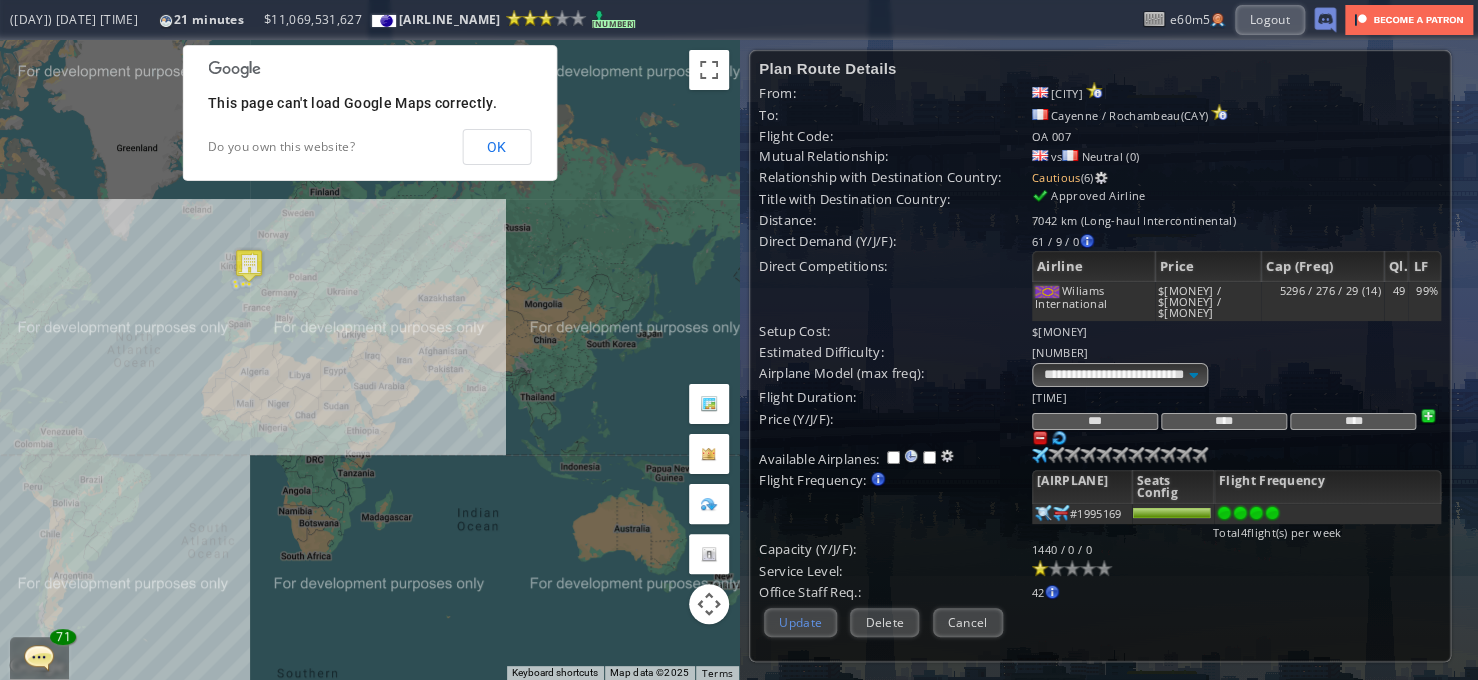 click on "Update" at bounding box center [800, 622] 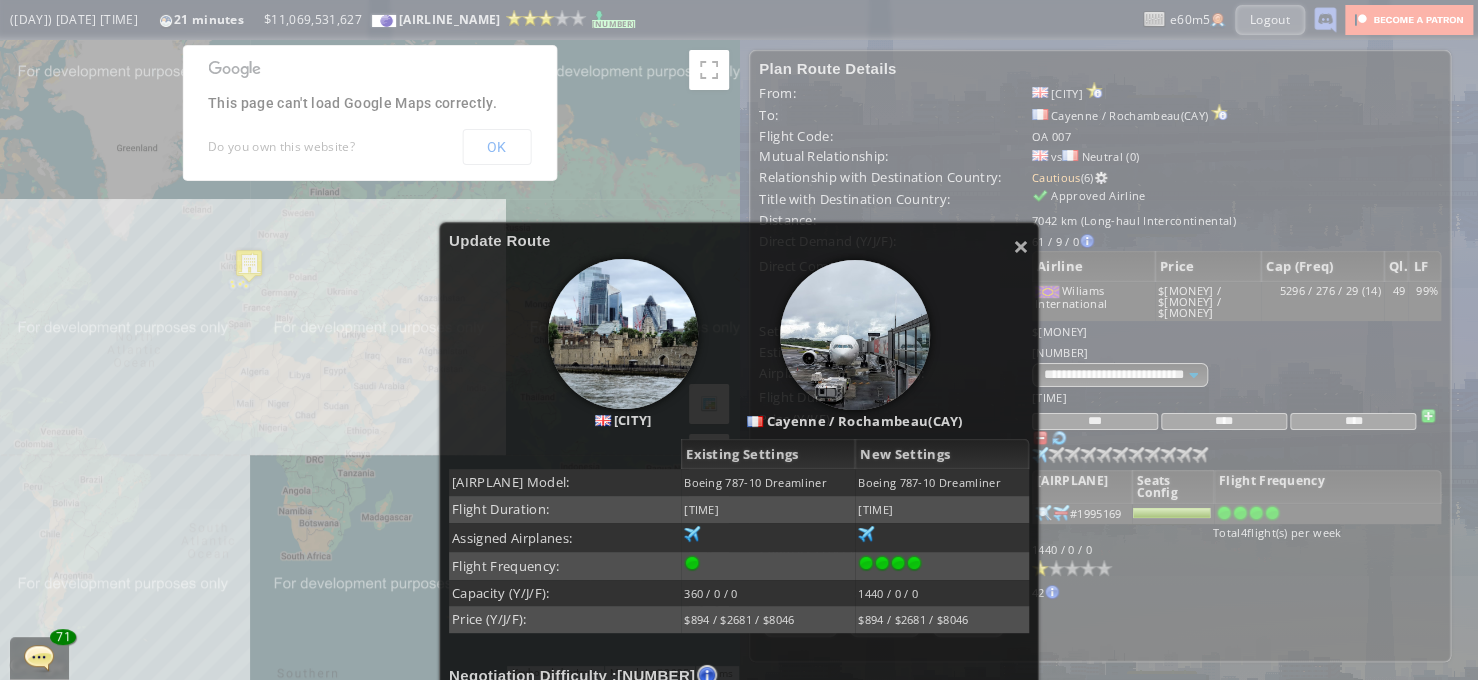 scroll, scrollTop: 200, scrollLeft: 0, axis: vertical 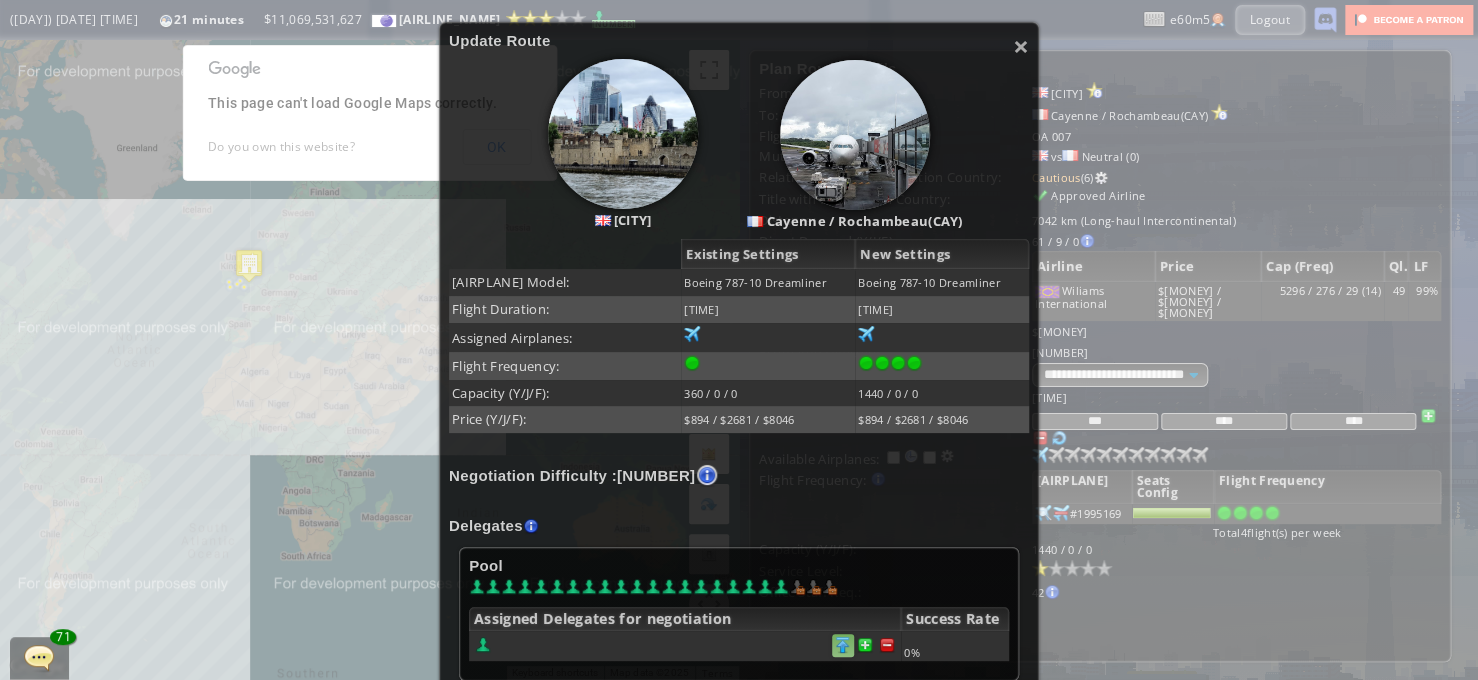 click at bounding box center [887, 645] 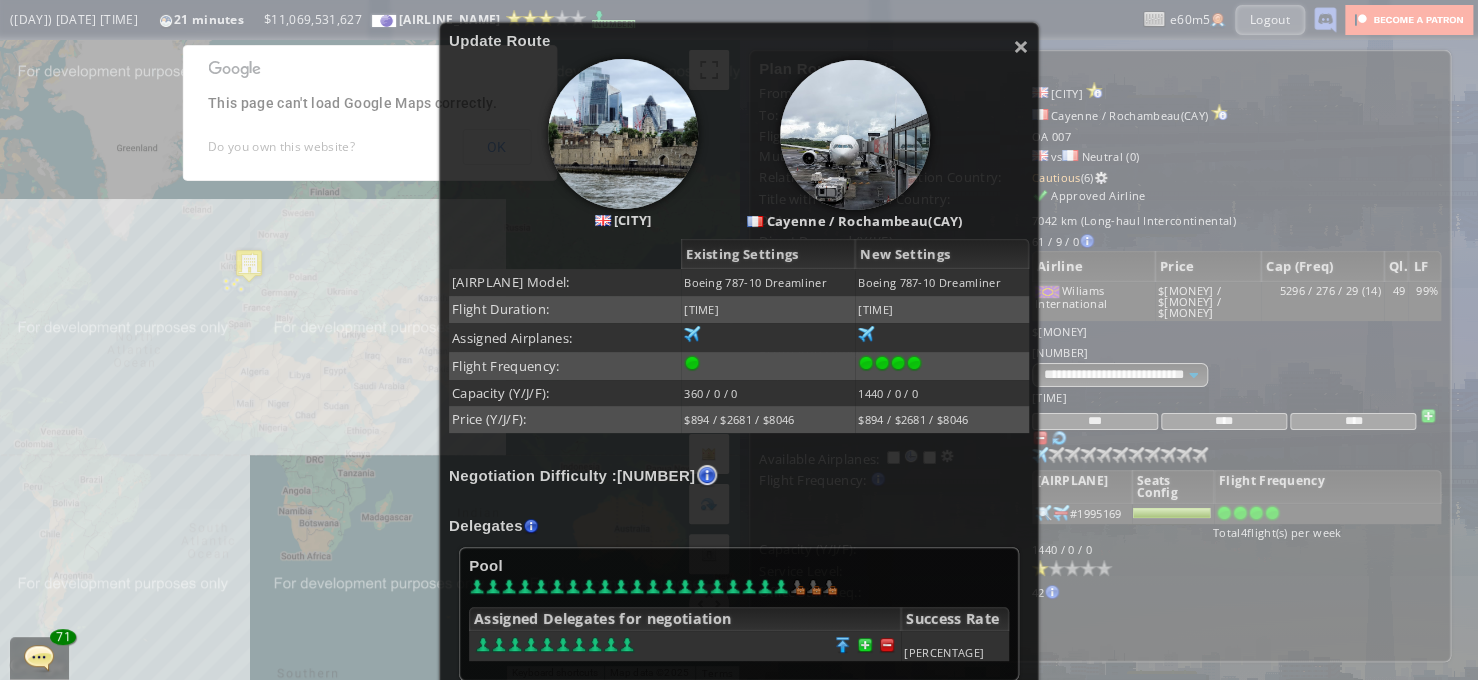 scroll, scrollTop: 400, scrollLeft: 0, axis: vertical 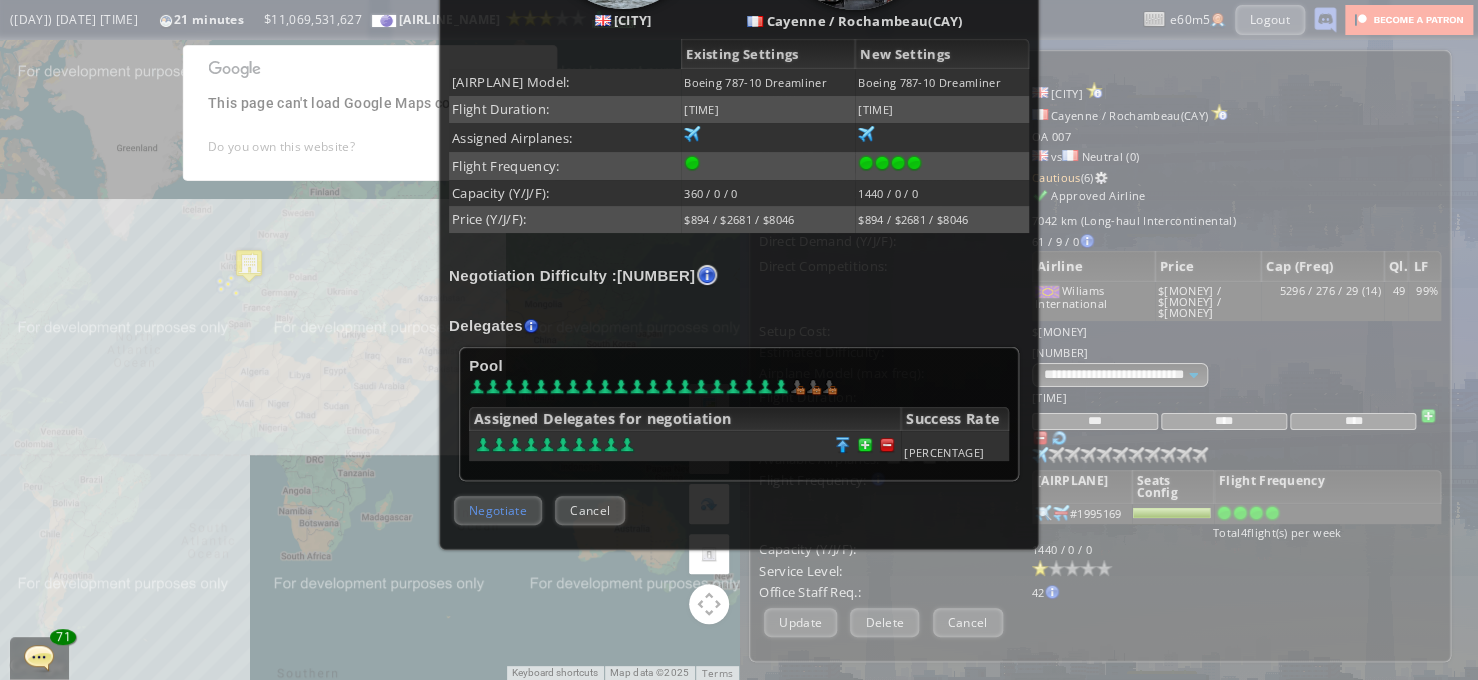 click on "Negotiate" at bounding box center (498, 510) 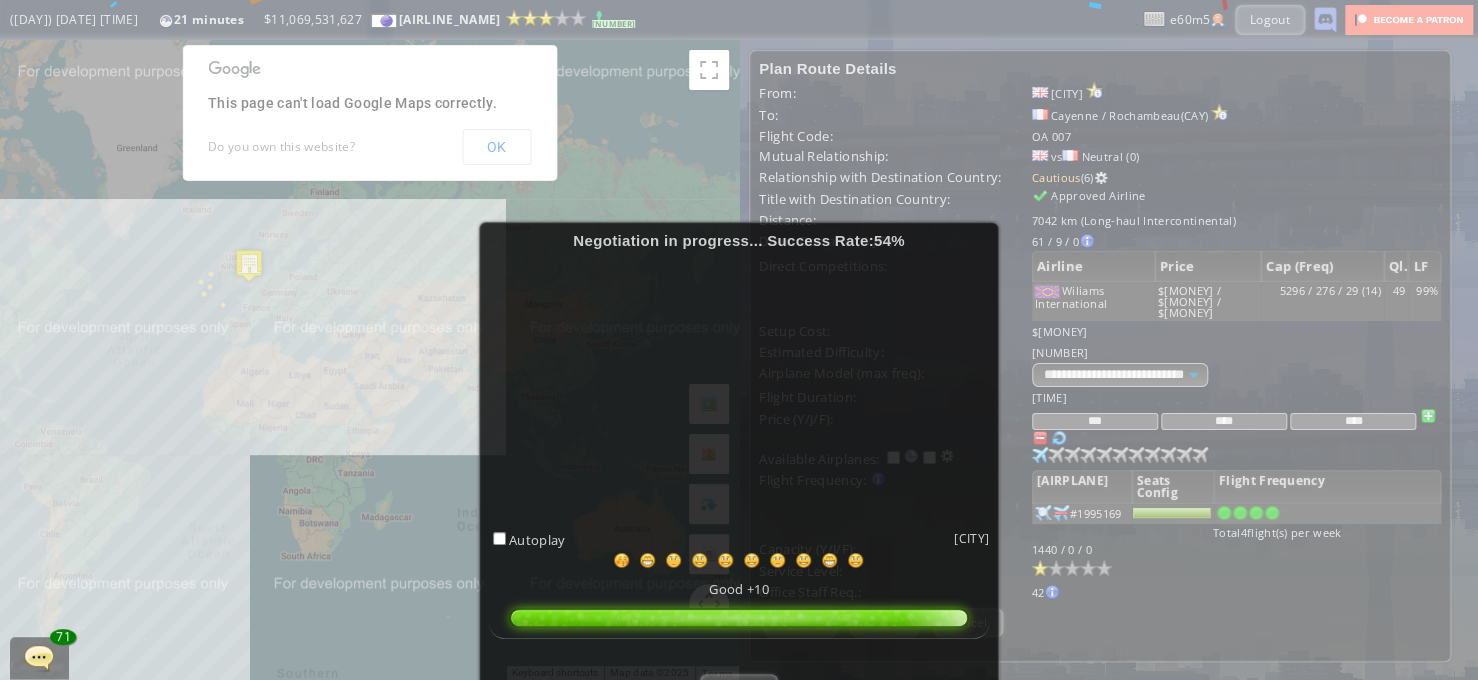 scroll, scrollTop: 100, scrollLeft: 0, axis: vertical 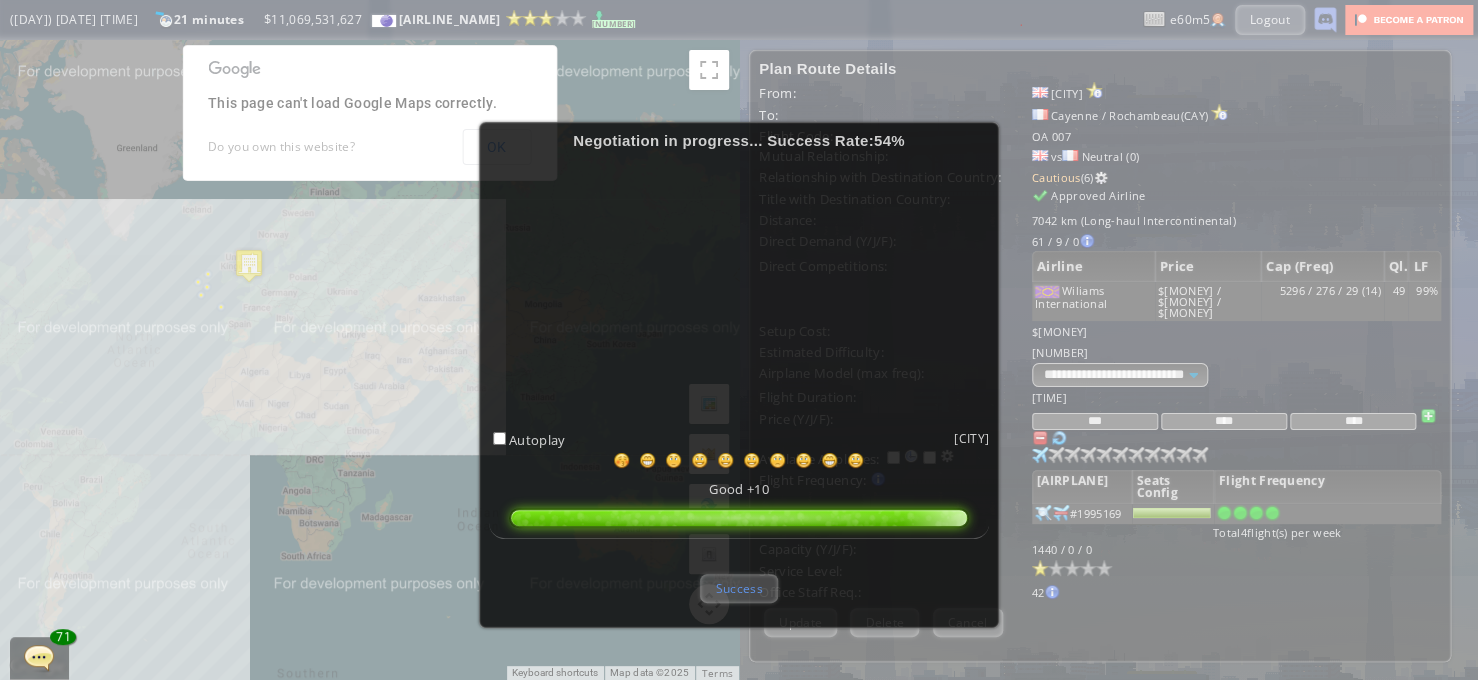 click on "Success" at bounding box center [738, 588] 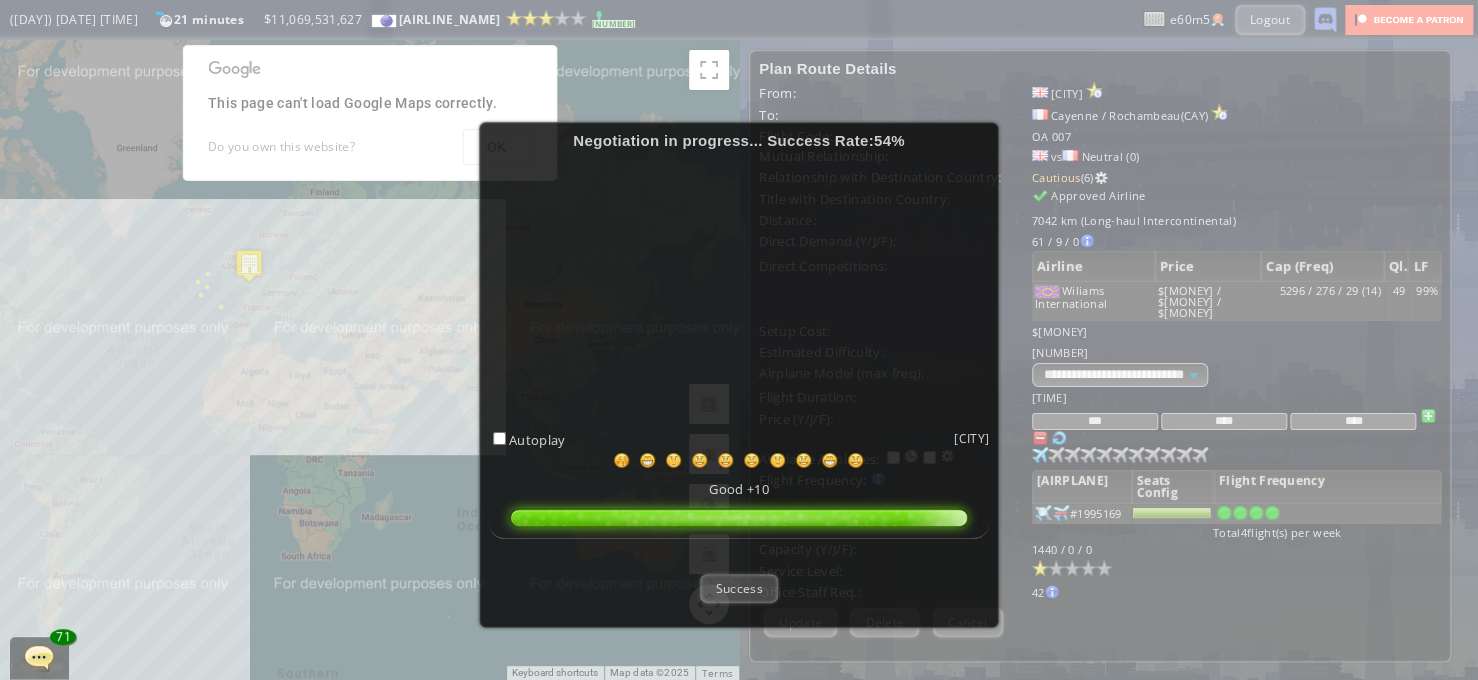 click on "Success" at bounding box center [738, 588] 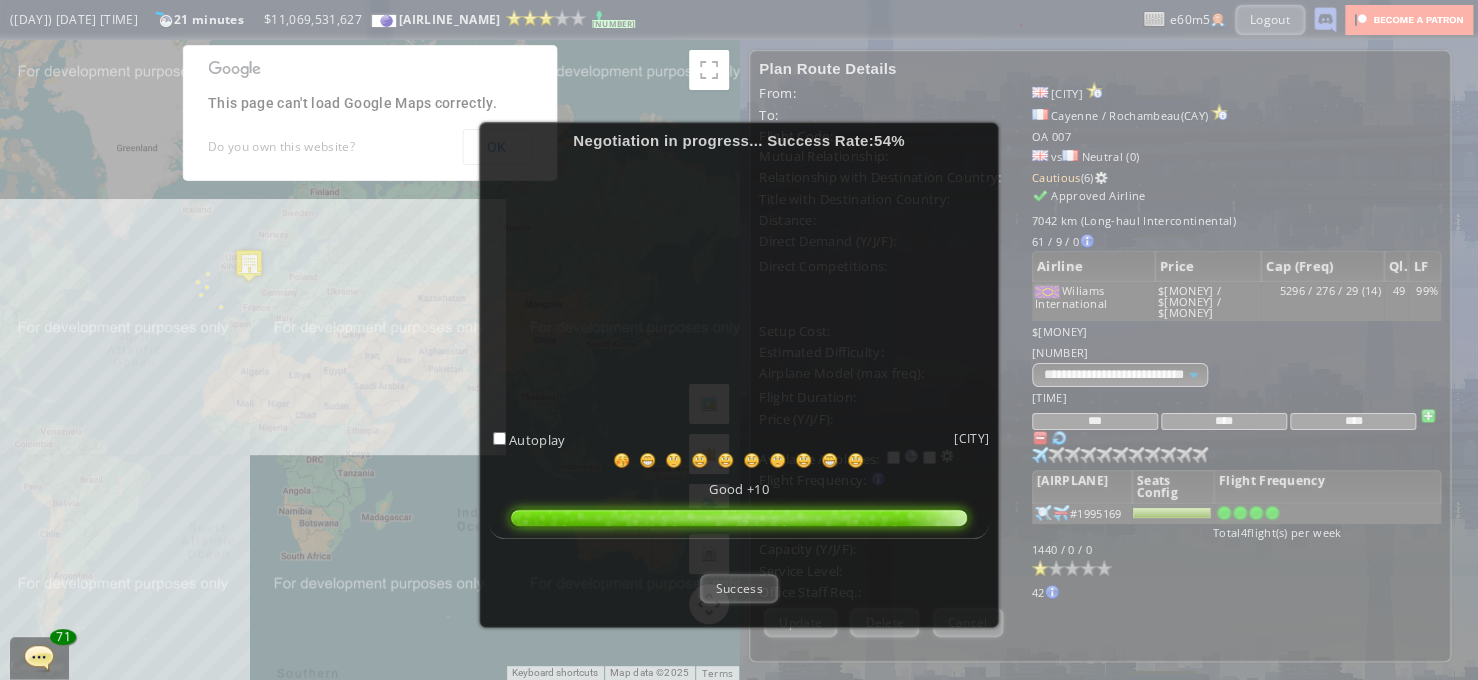 click on "Success" at bounding box center (738, 588) 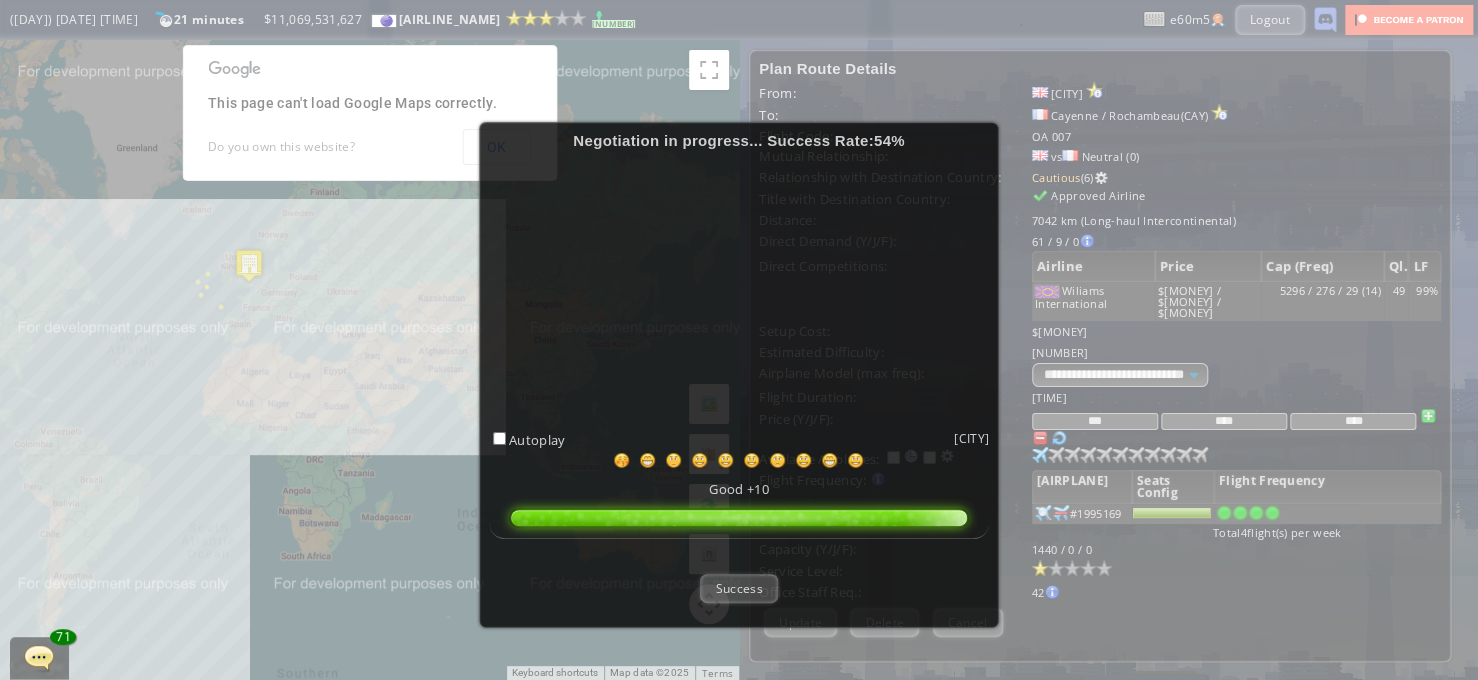 click on "Success" at bounding box center [738, 588] 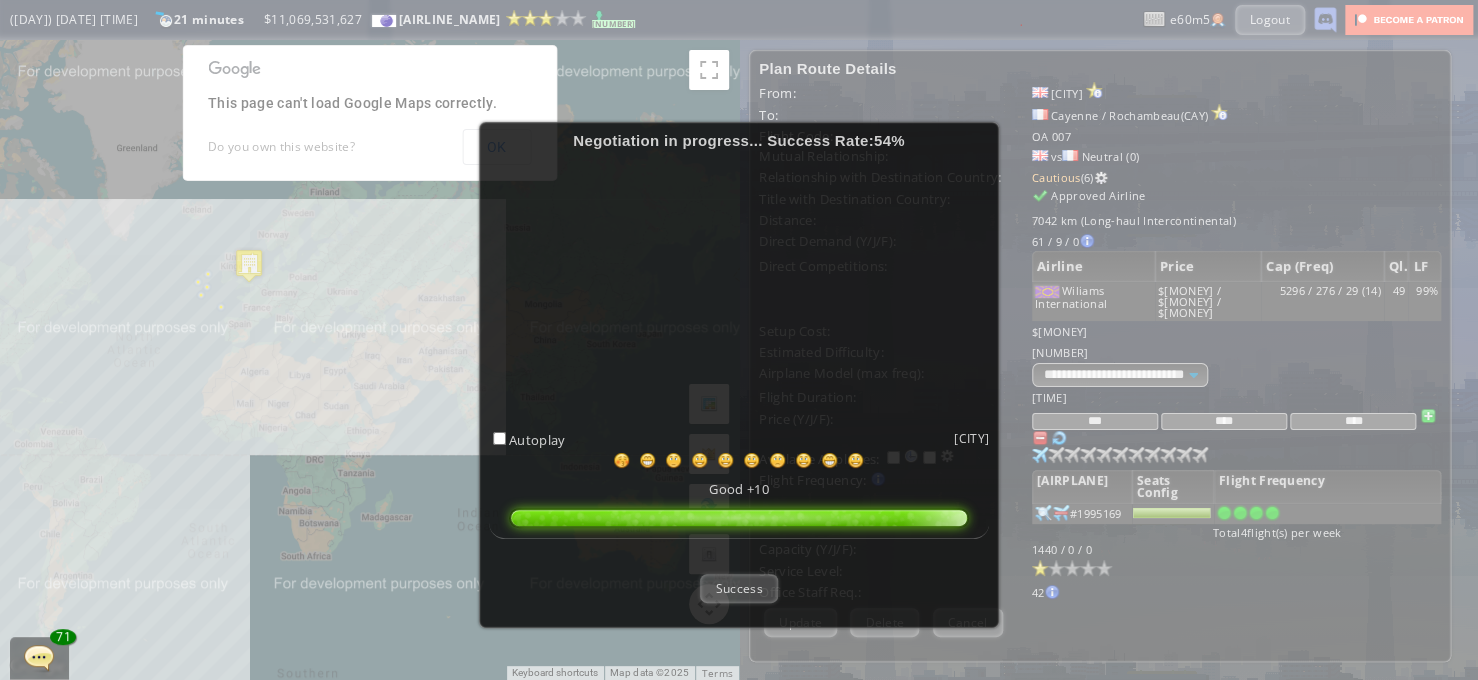 click on "Success" at bounding box center [738, 588] 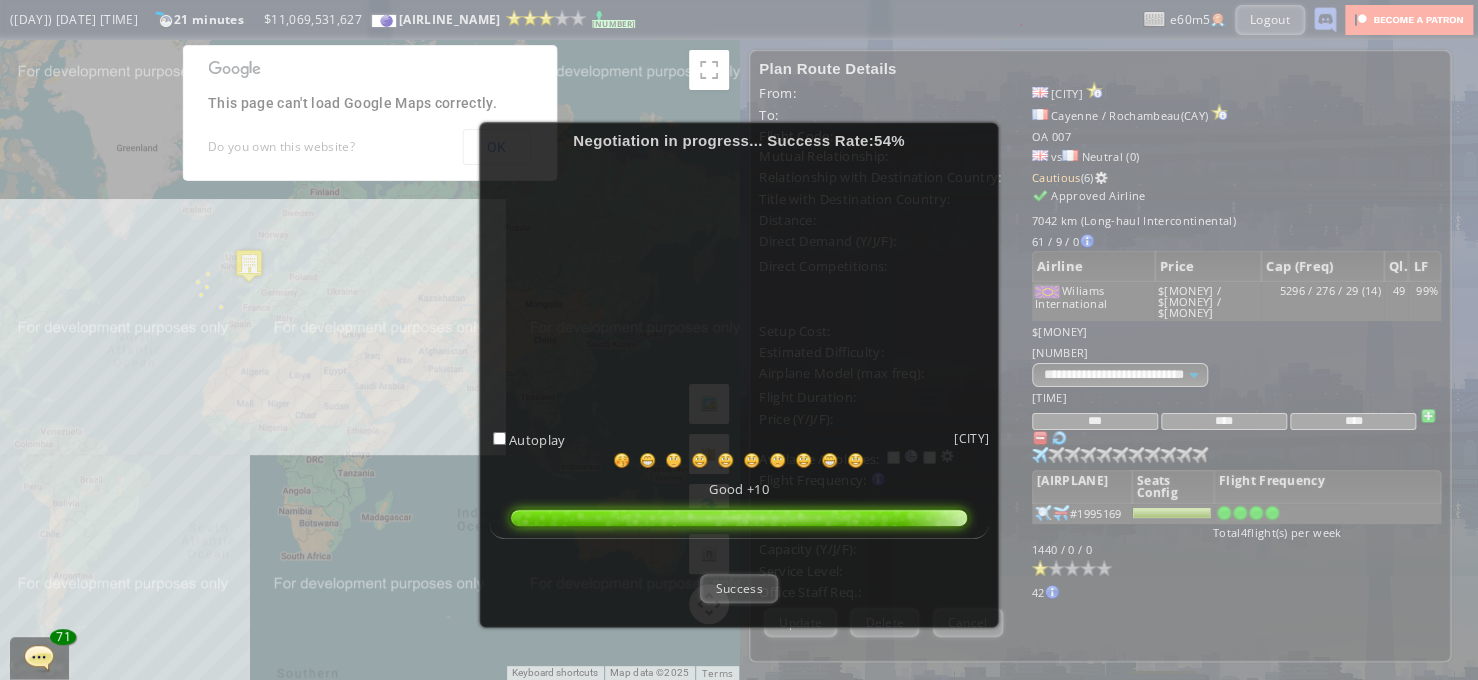 click on "Success" at bounding box center (738, 588) 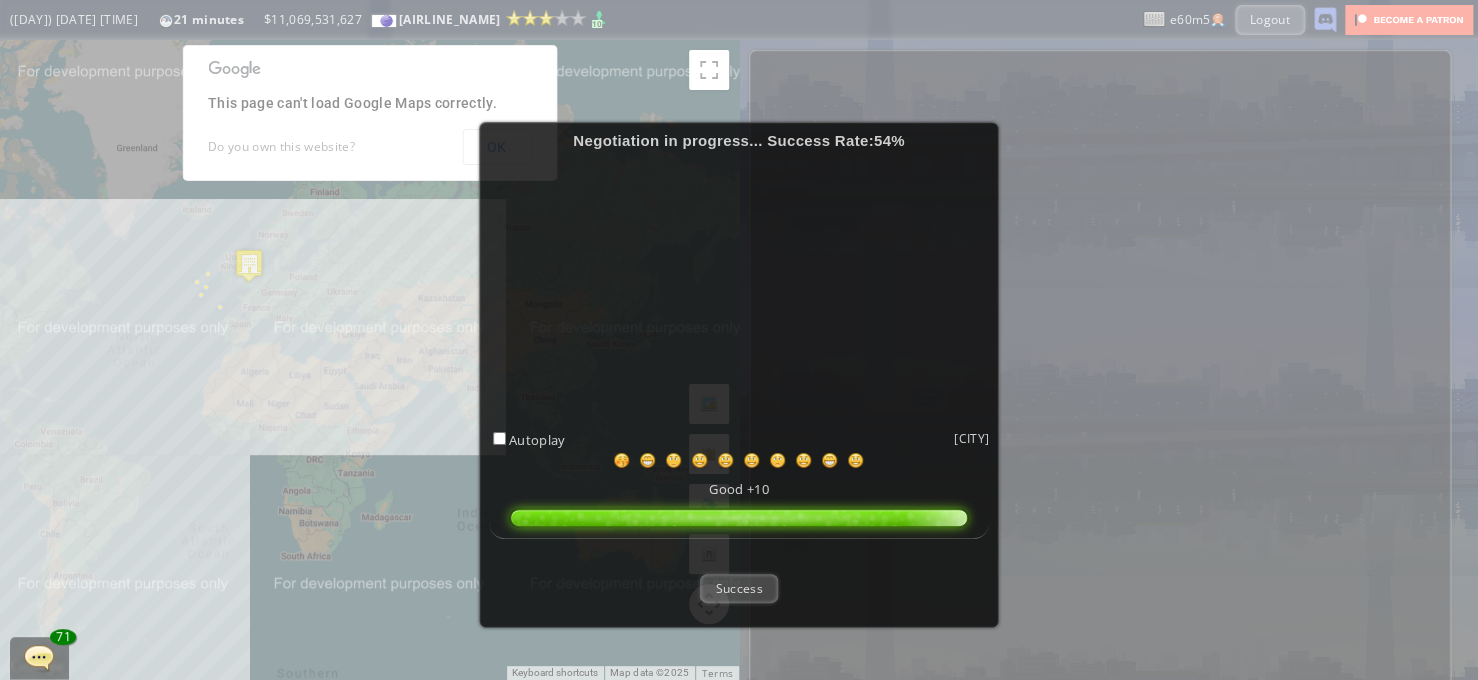 click on "Negotiation in progress... Success Rate:  54 %
Autoplay
[CITY]
Good +10
Success" at bounding box center [739, 340] 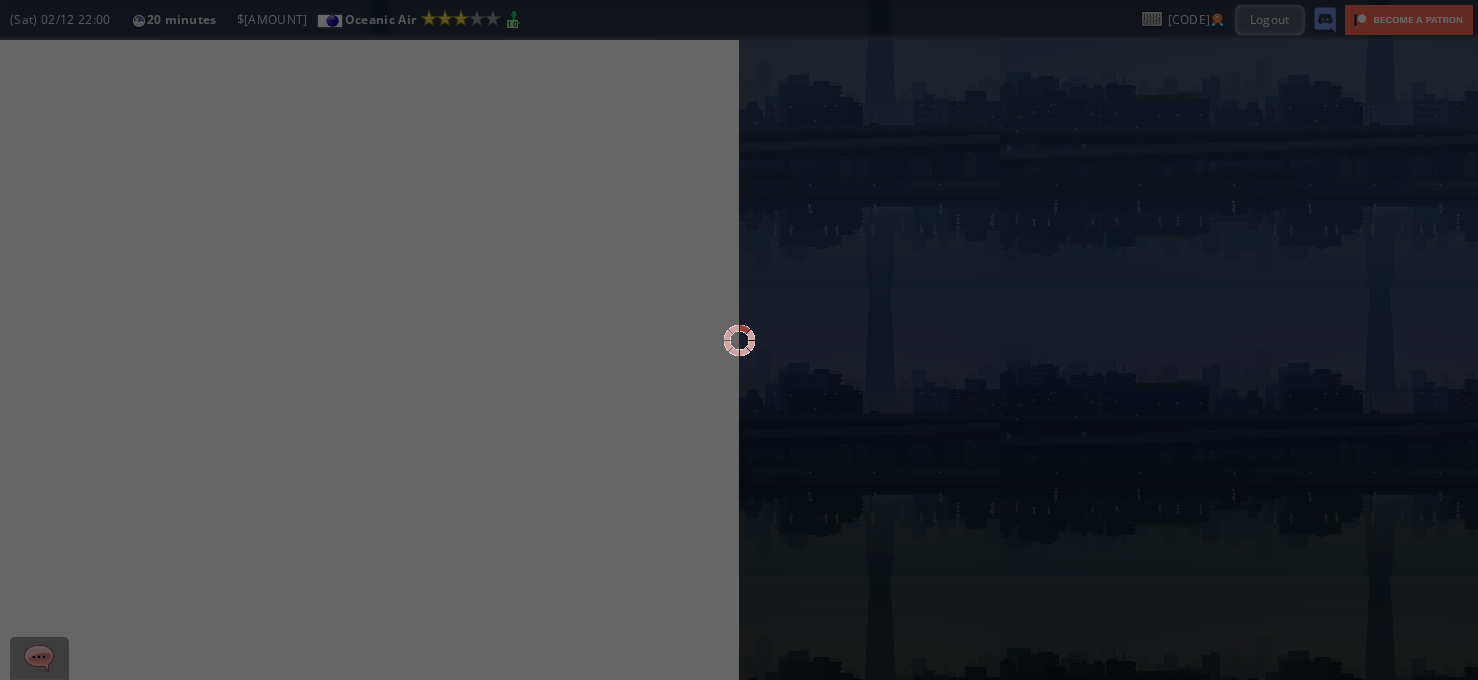 scroll, scrollTop: 0, scrollLeft: 0, axis: both 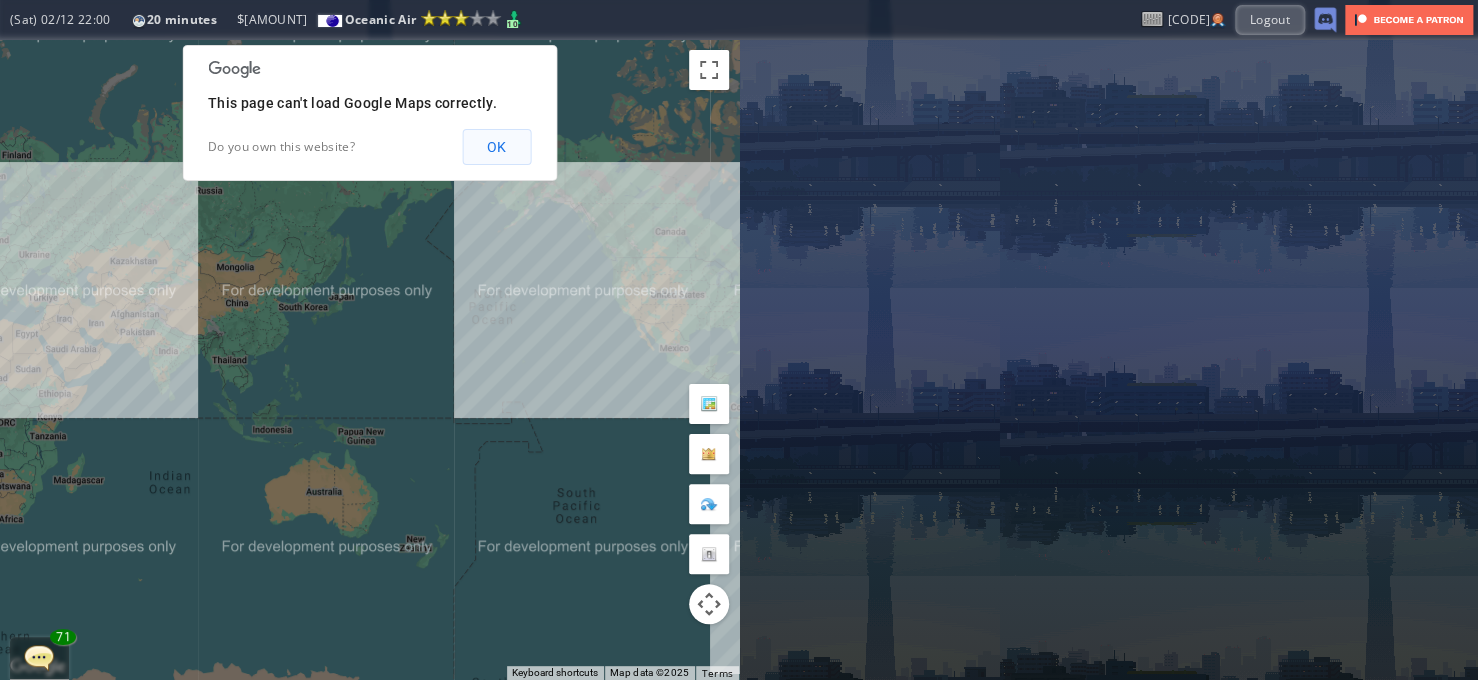 click on "OK" at bounding box center (496, 147) 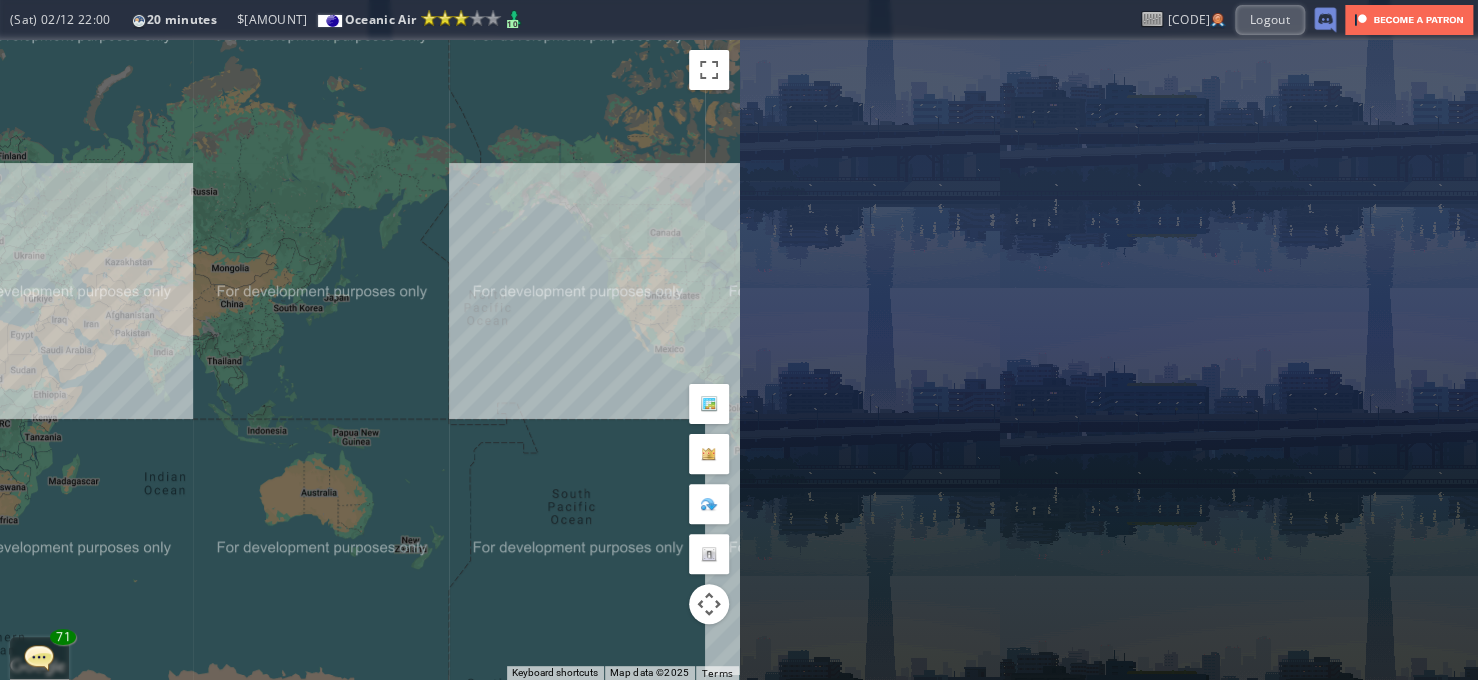 drag, startPoint x: 581, startPoint y: 204, endPoint x: 352, endPoint y: 237, distance: 231.36551 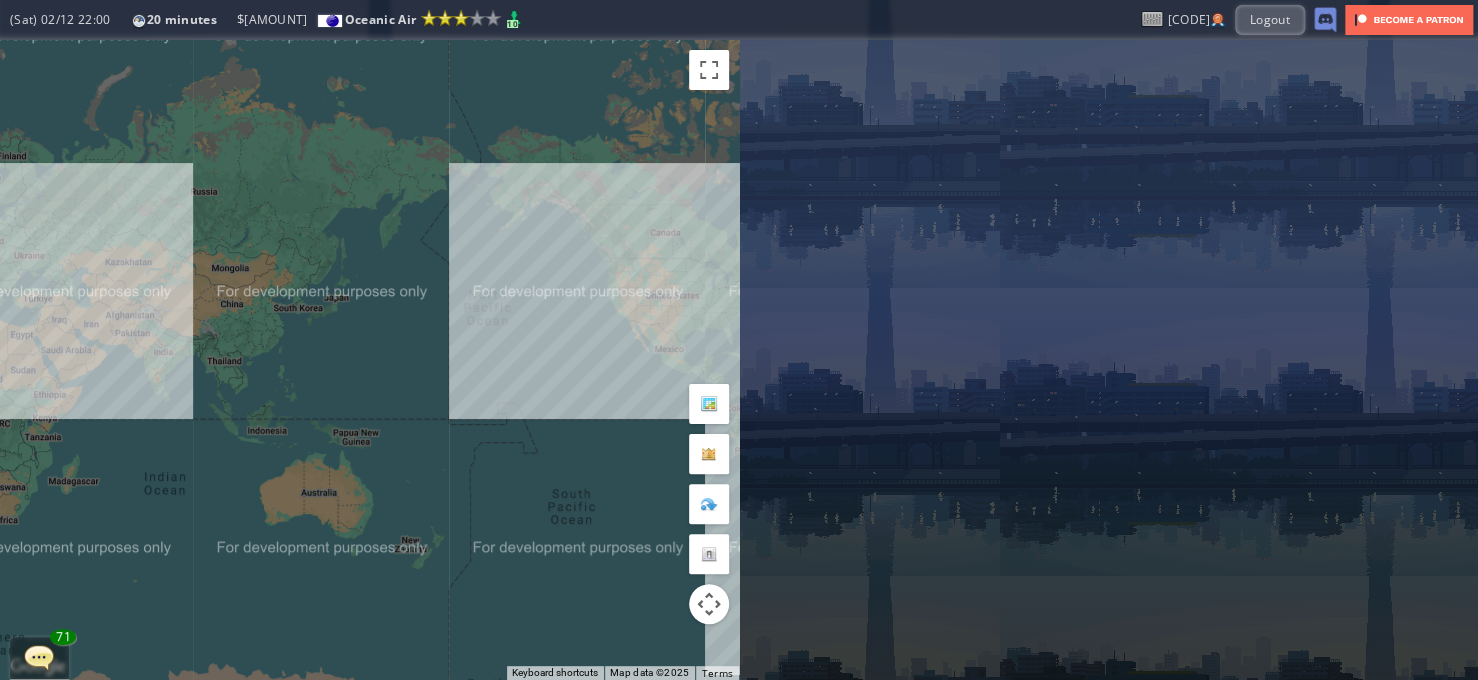 click on "To navigate, press the arrow keys." at bounding box center [369, 360] 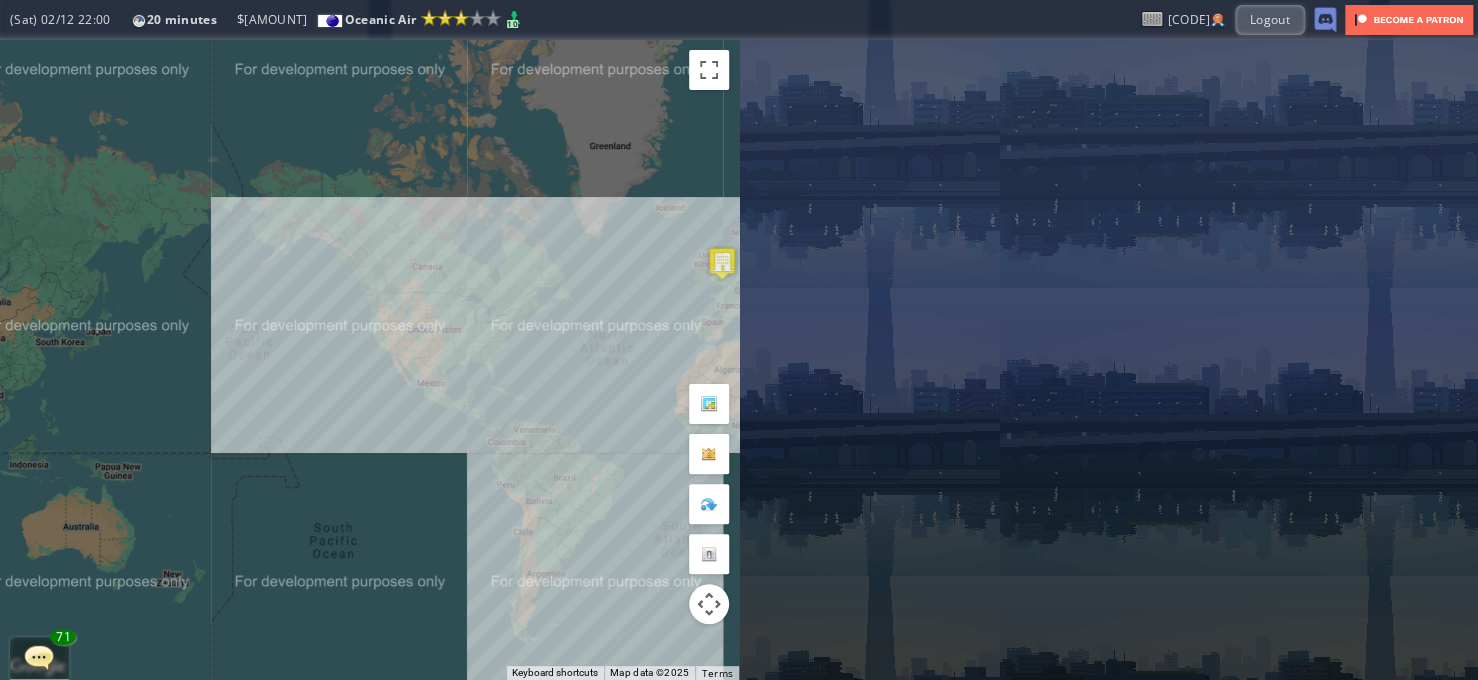 click on "To navigate, press the arrow keys." at bounding box center (369, 360) 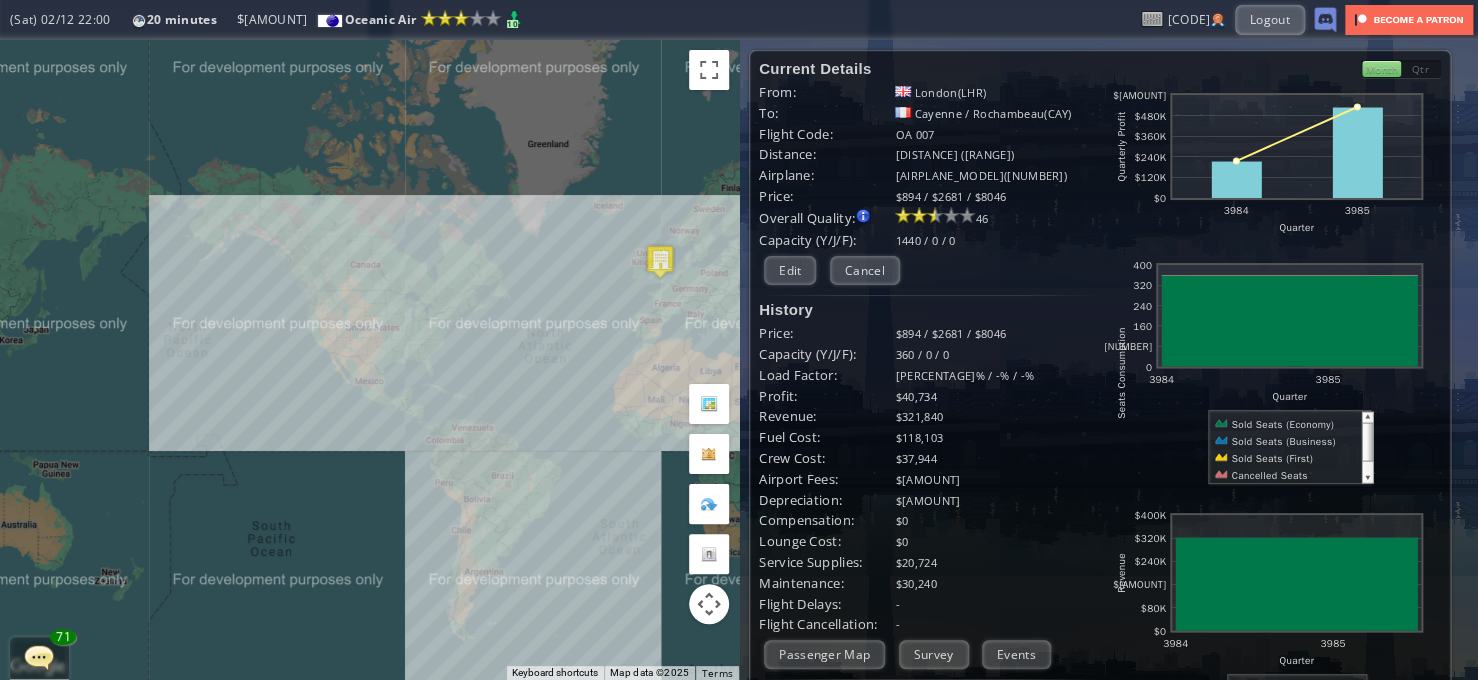 drag, startPoint x: 629, startPoint y: 395, endPoint x: 574, endPoint y: 396, distance: 55.00909 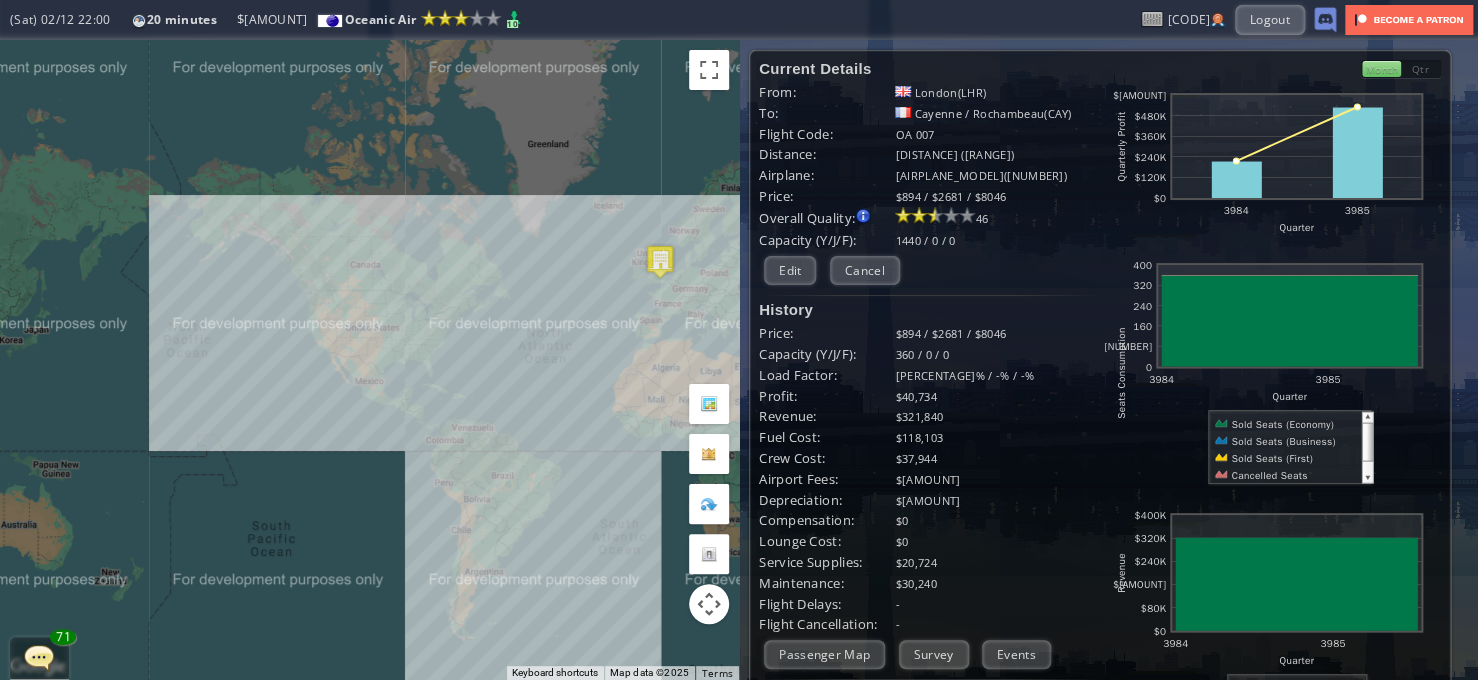 click on "To navigate, press the arrow keys." at bounding box center (369, 360) 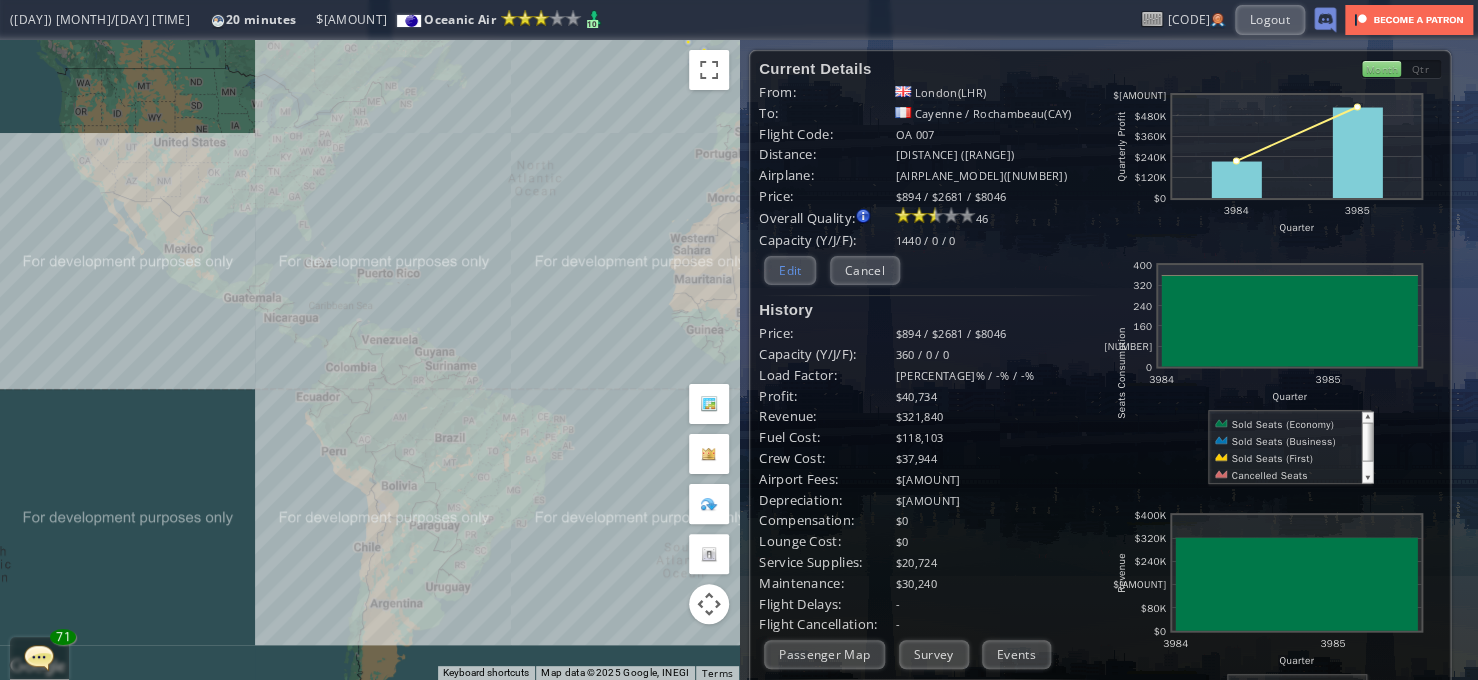 click on "Edit" at bounding box center [790, 270] 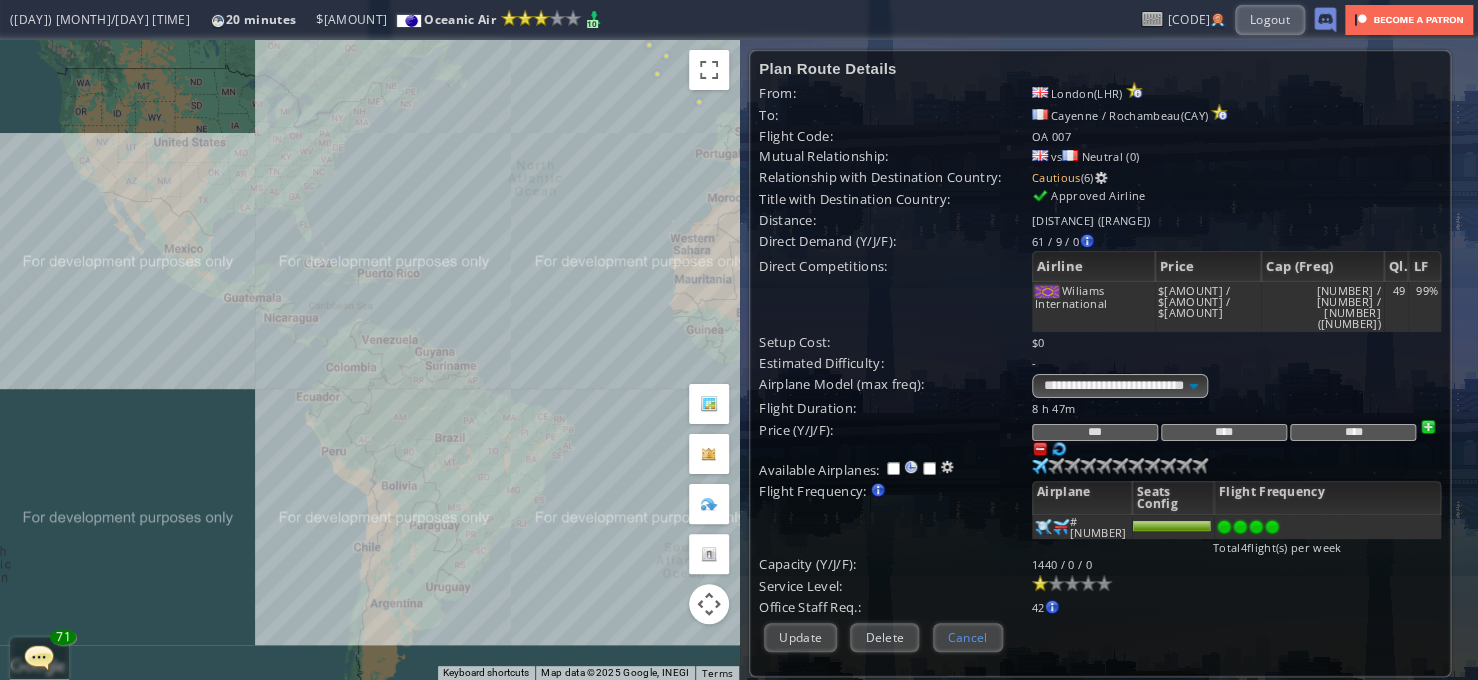 click on "Cancel" at bounding box center (968, 637) 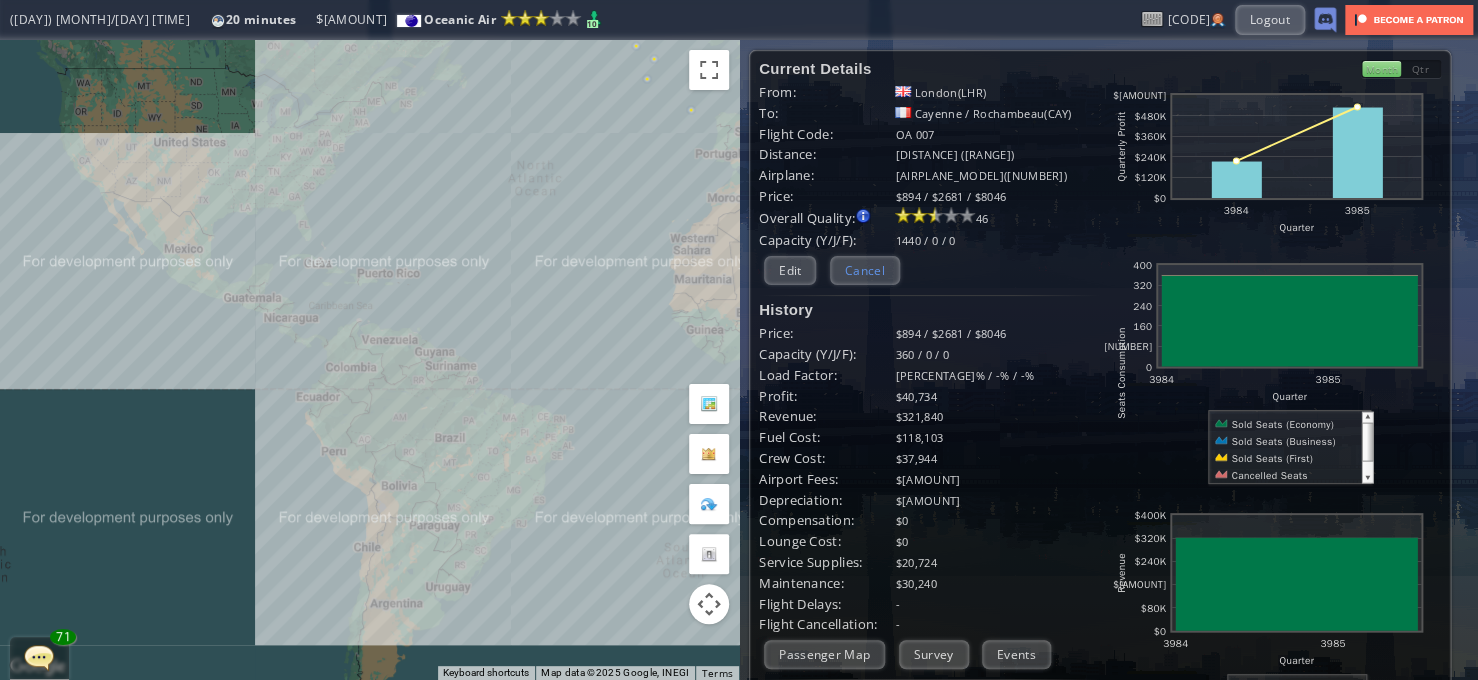 click on "Cancel" at bounding box center [865, 270] 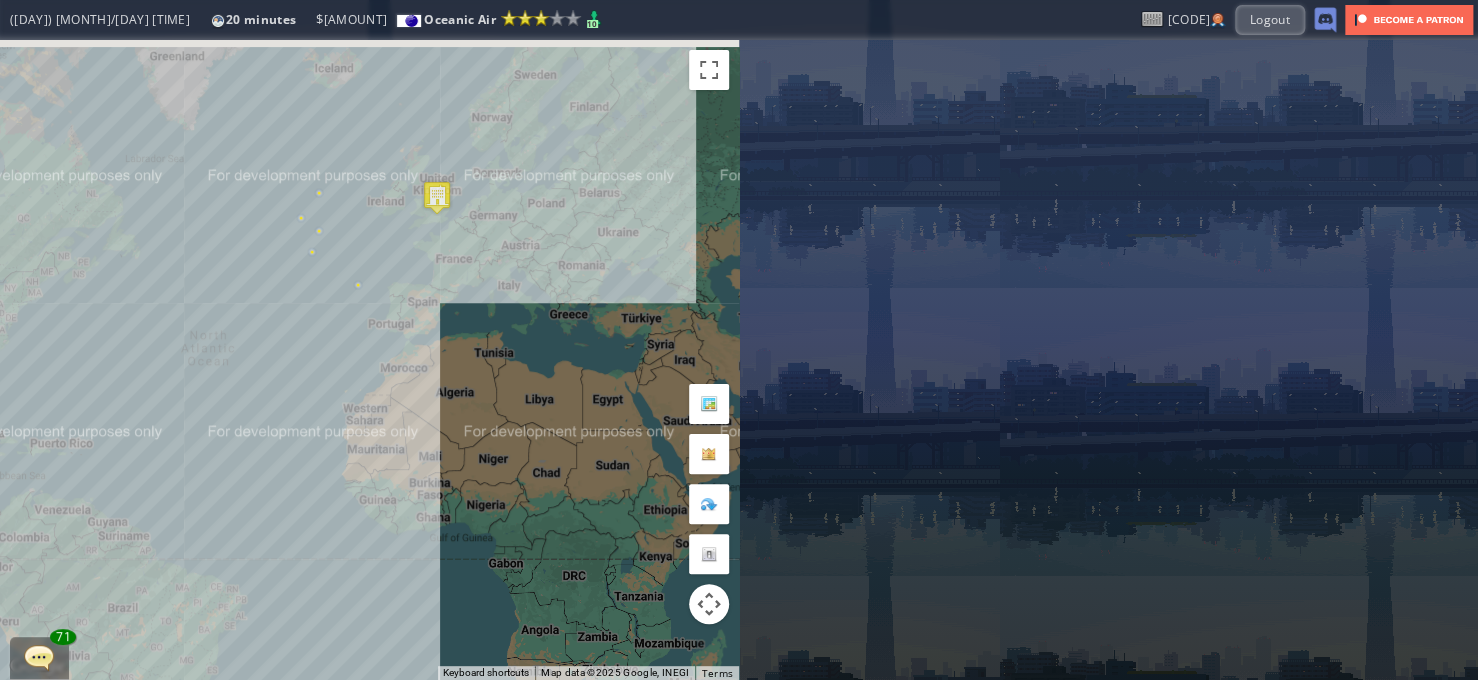 drag, startPoint x: 656, startPoint y: 287, endPoint x: 333, endPoint y: 471, distance: 371.73242 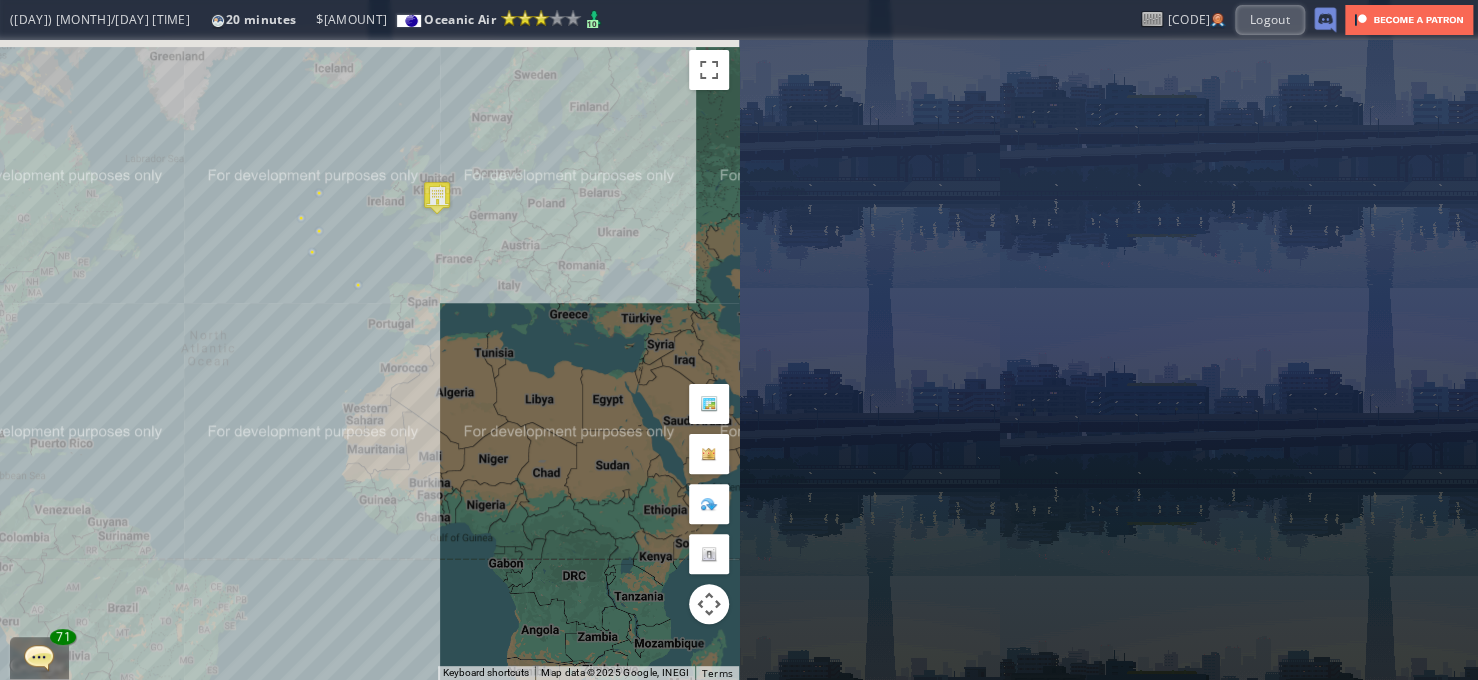 click on "To navigate, press the arrow keys." at bounding box center (369, 360) 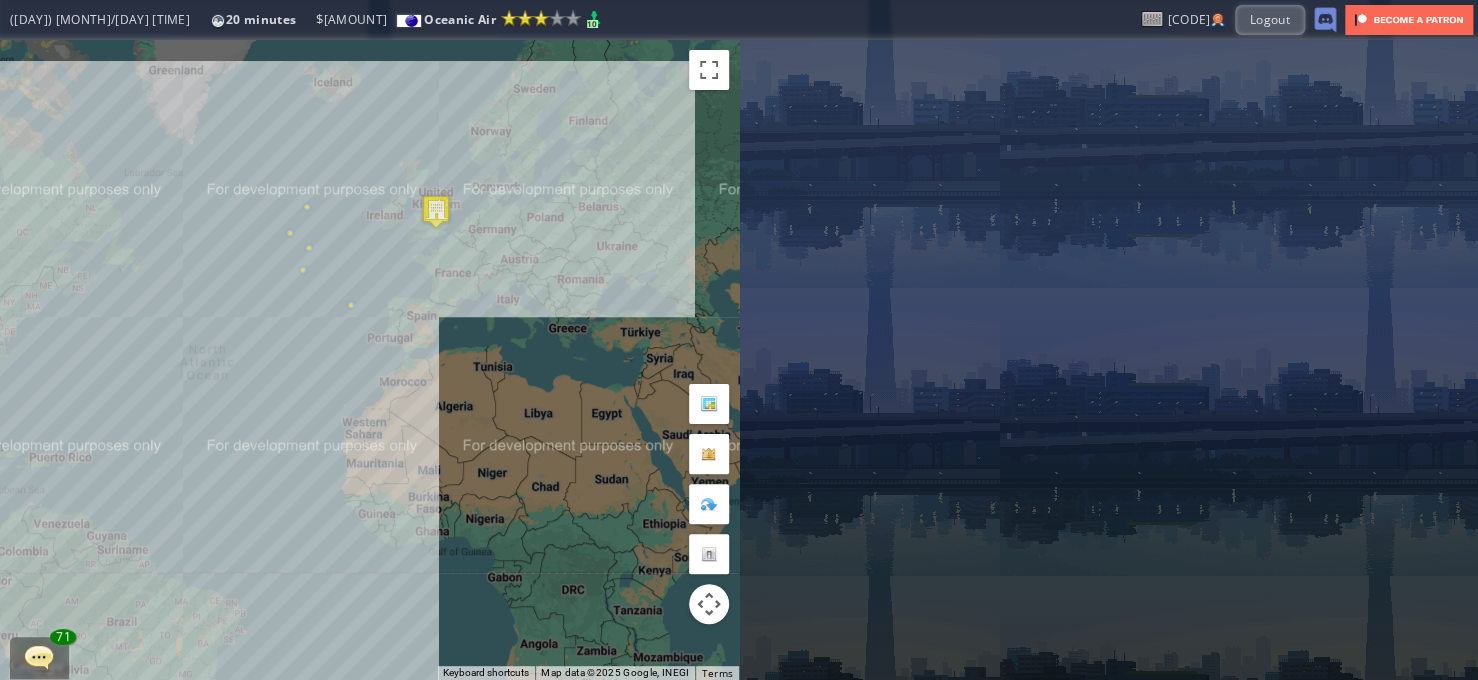 click at bounding box center (436, 211) 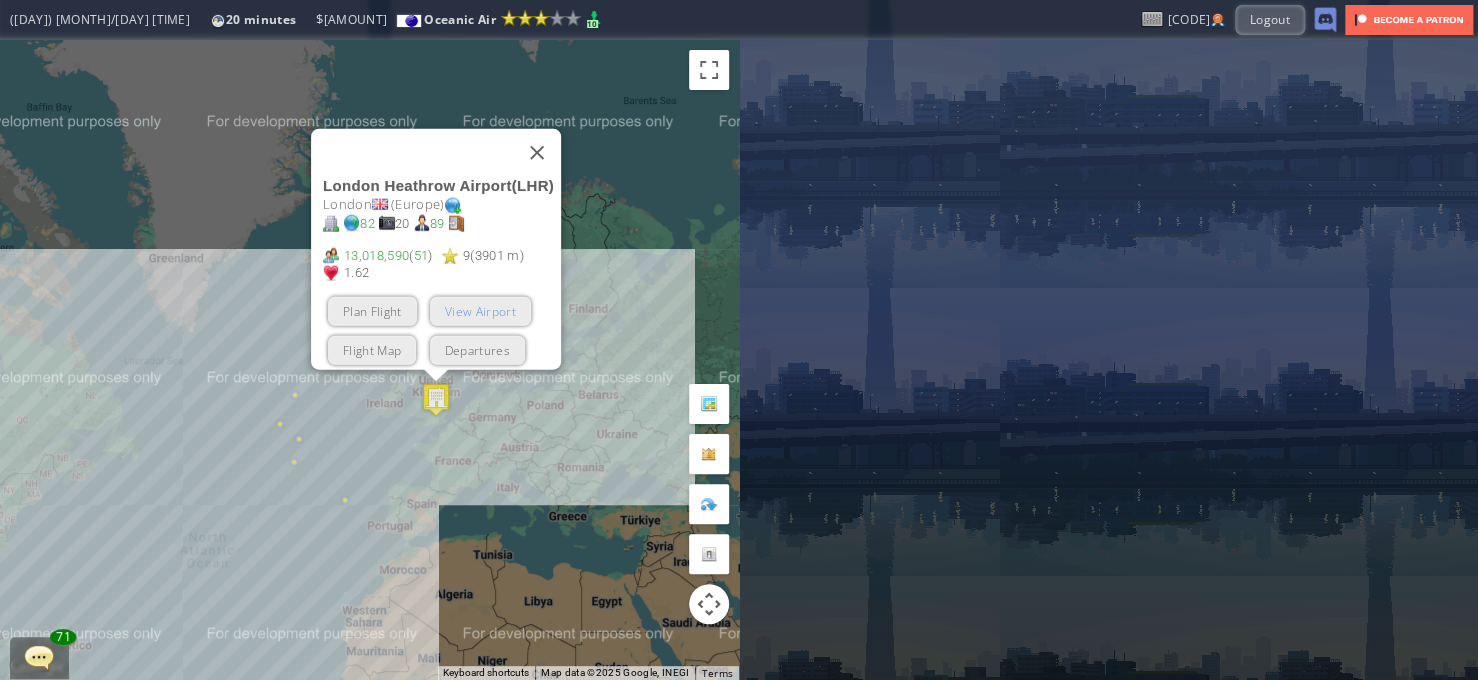 click on "View Airport" at bounding box center (479, 311) 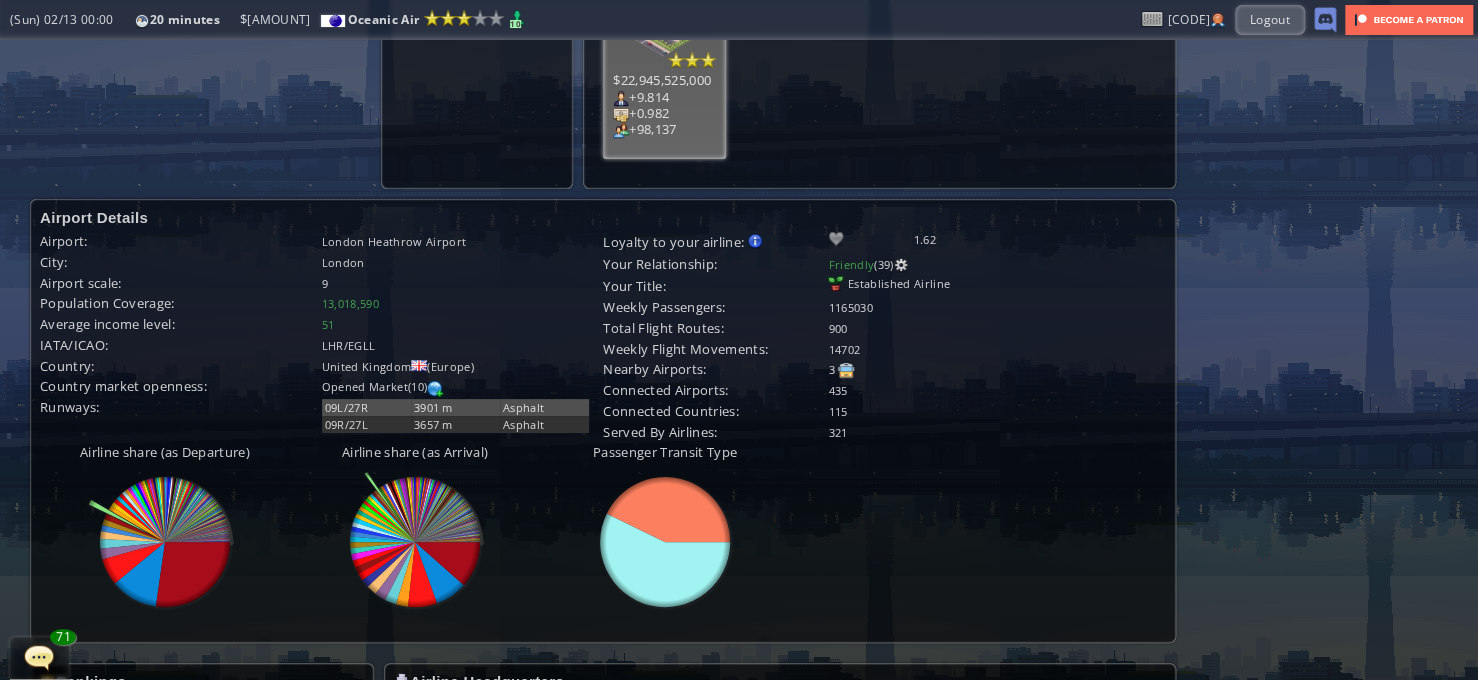 scroll, scrollTop: 500, scrollLeft: 0, axis: vertical 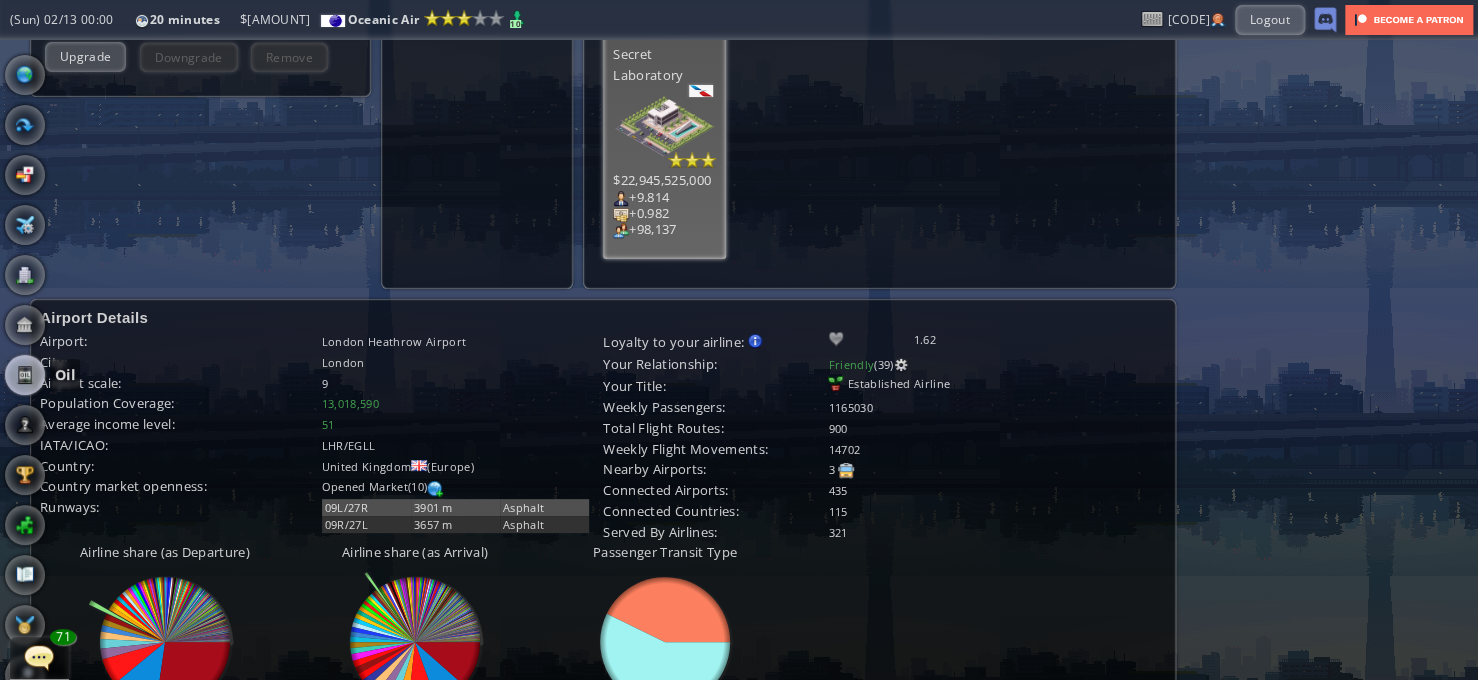 click at bounding box center [25, 375] 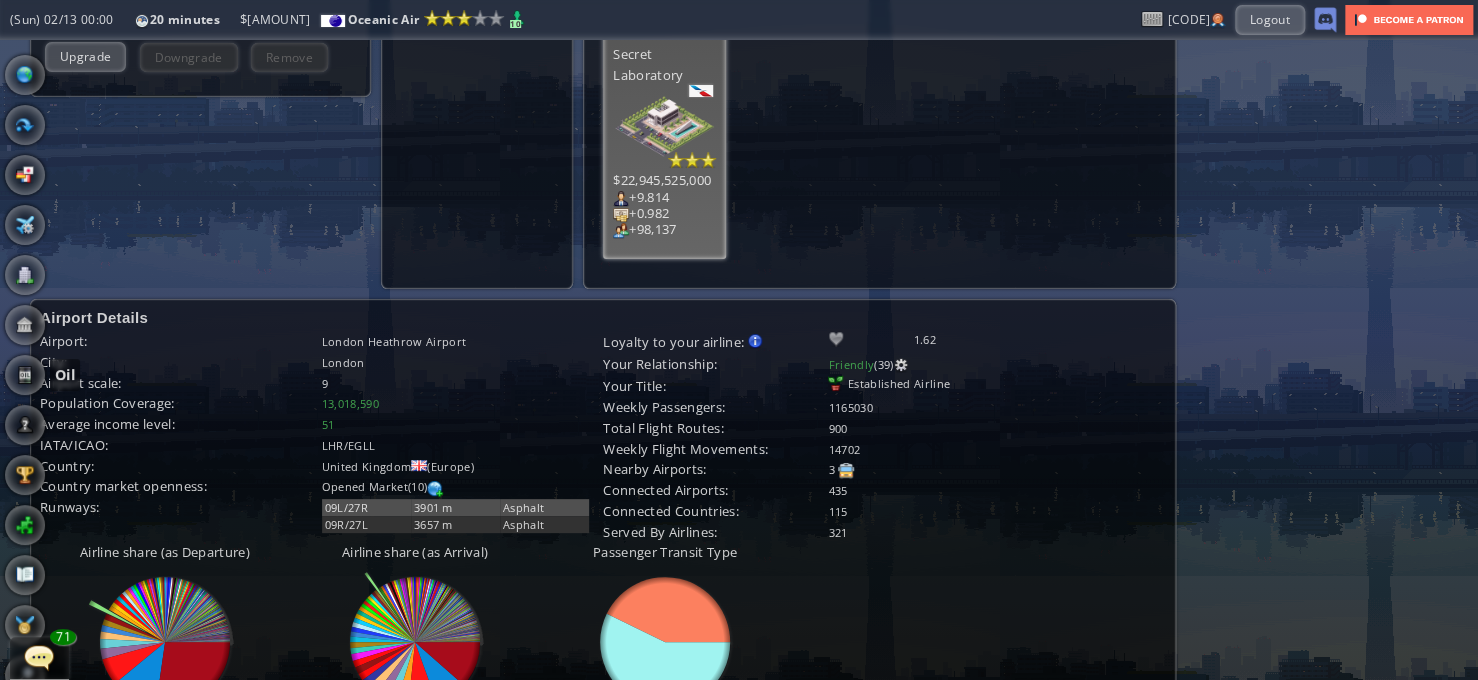scroll, scrollTop: 0, scrollLeft: 0, axis: both 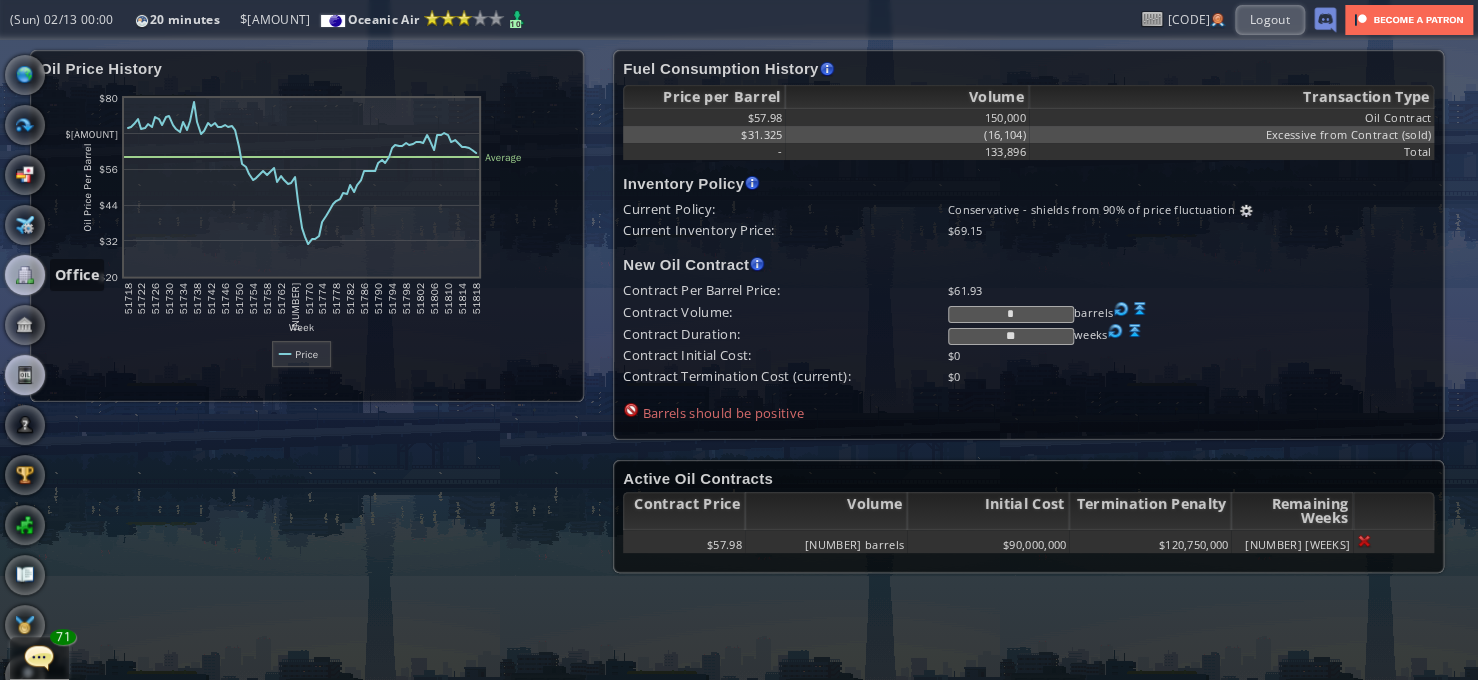 click at bounding box center (25, 275) 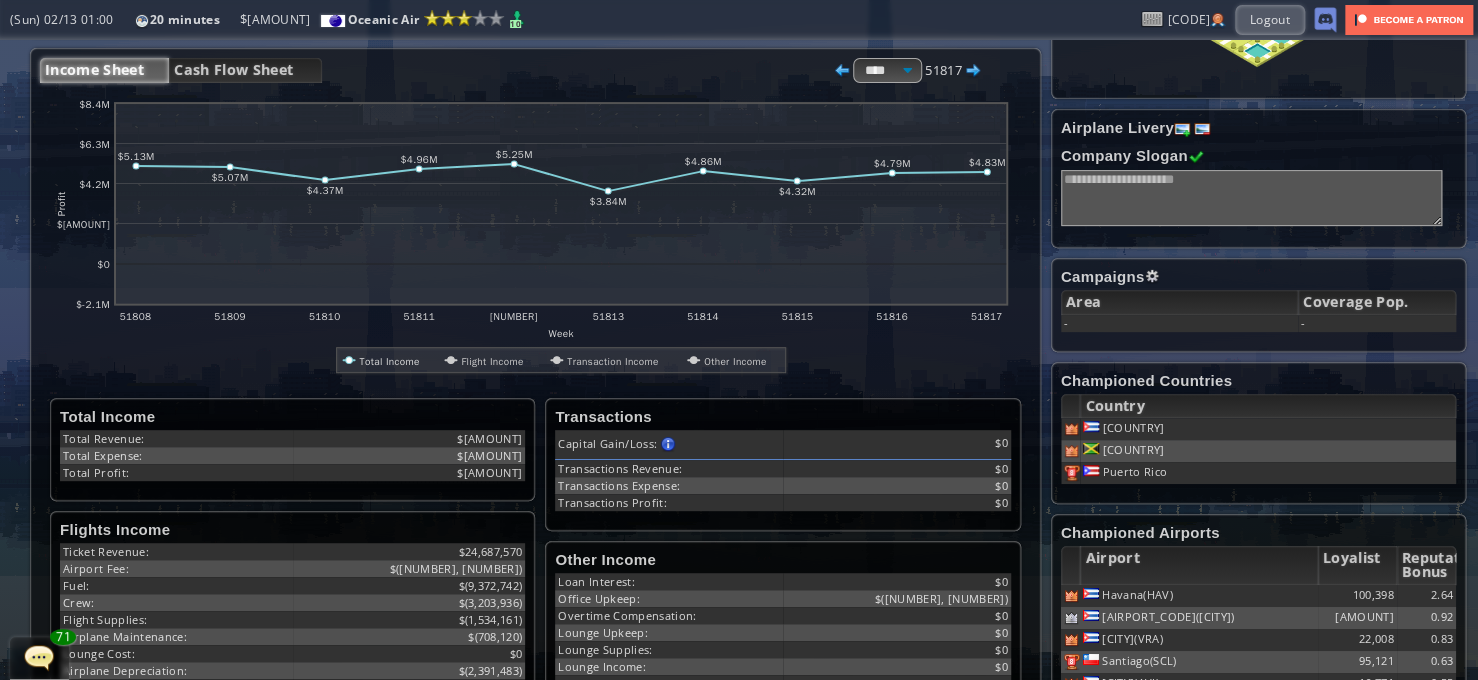 scroll, scrollTop: 0, scrollLeft: 0, axis: both 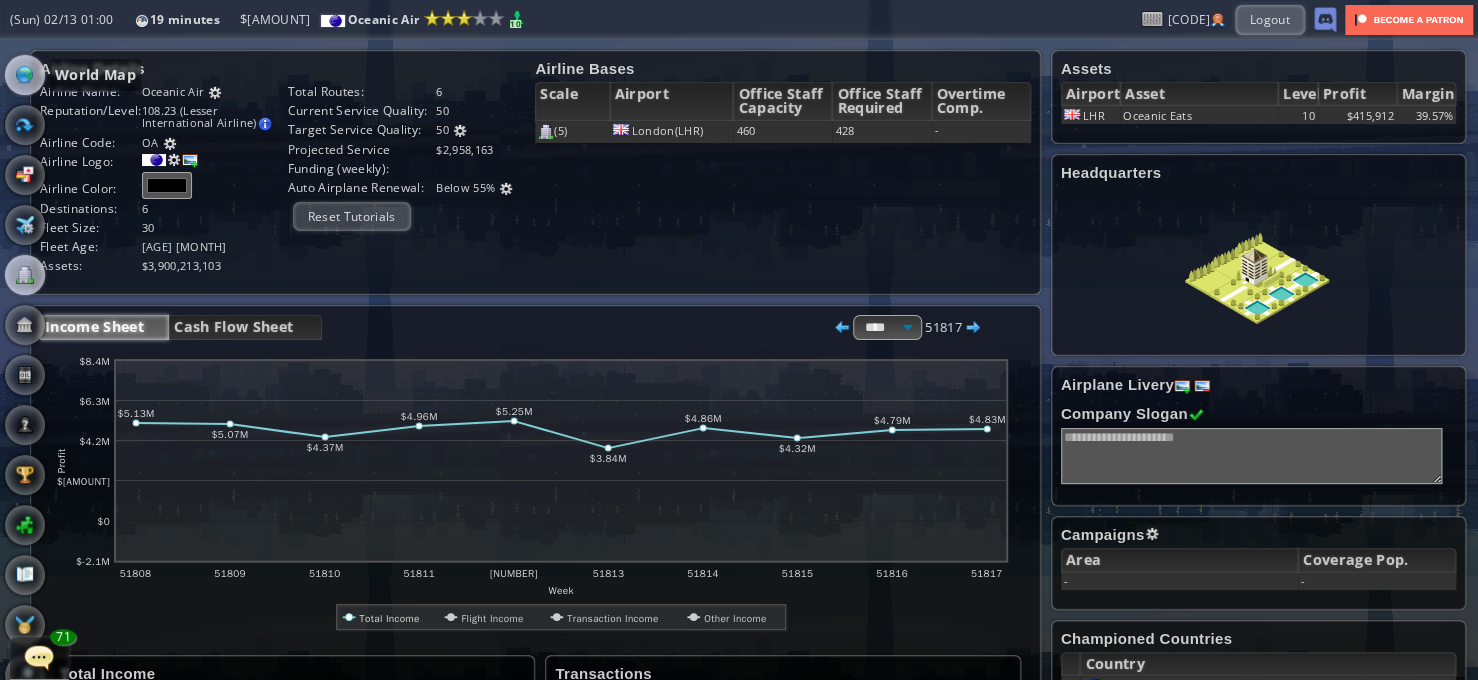 click at bounding box center (25, 75) 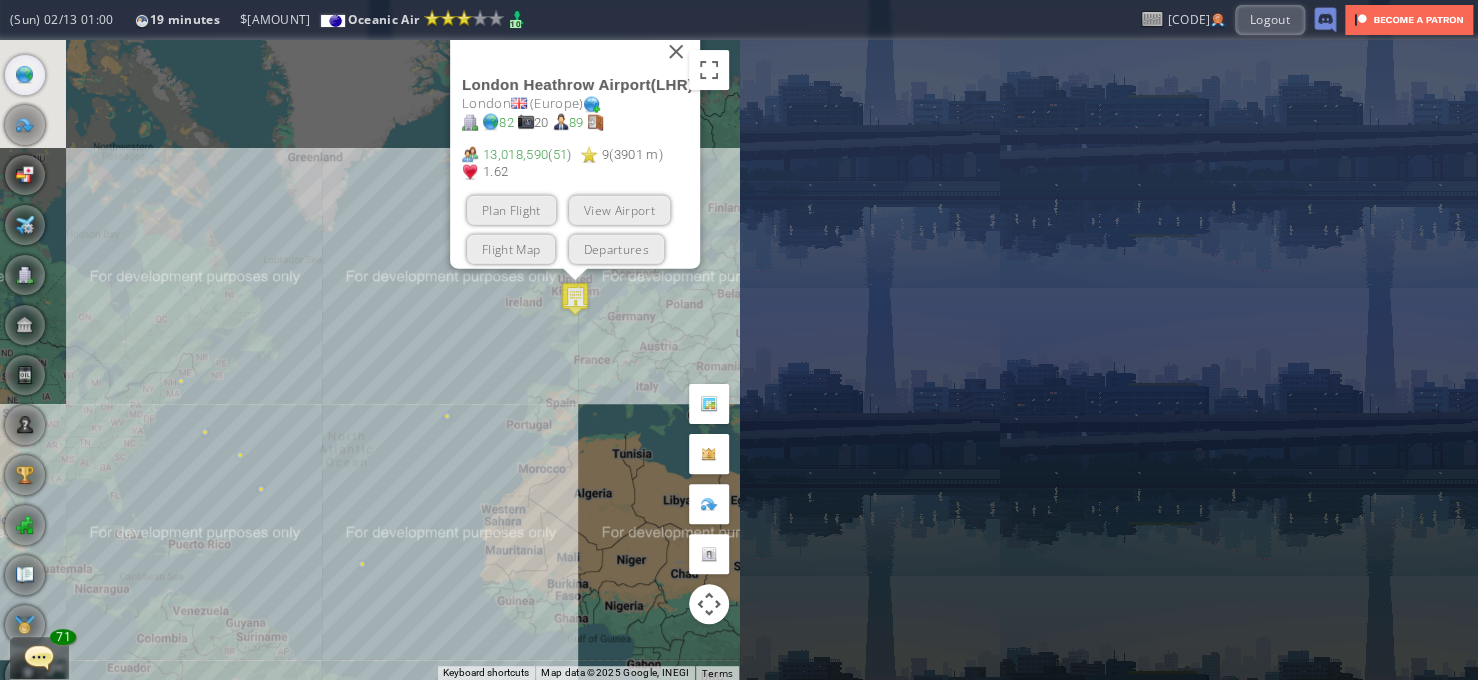drag, startPoint x: 504, startPoint y: 466, endPoint x: 704, endPoint y: 311, distance: 253.03162 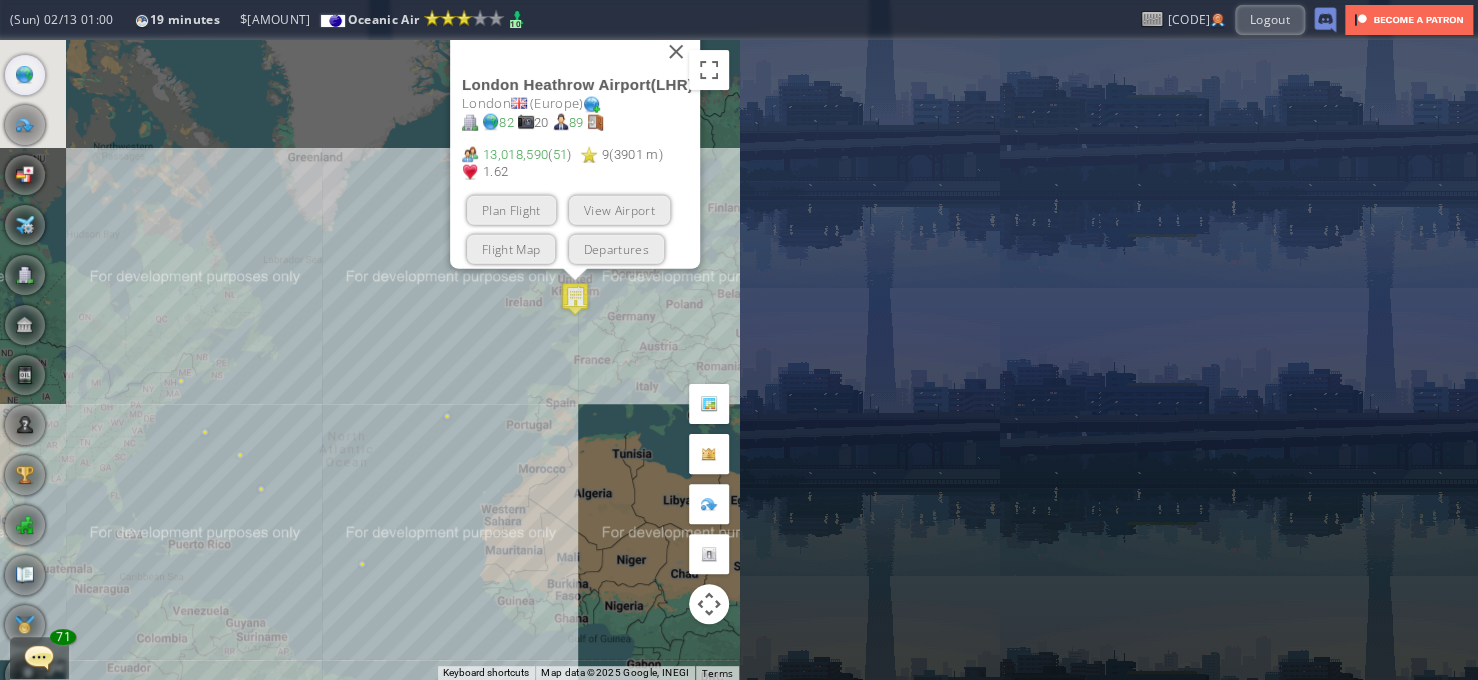 click on "To navigate, press the arrow keys.
London Heathrow Airport  ( LHR )
London  ( Europe )
82 20 89
13,018,590  ( 51 )
9  ( 3901 m )
1.62
Plan Flight
View Airport
Flight Map
Departures" at bounding box center [369, 360] 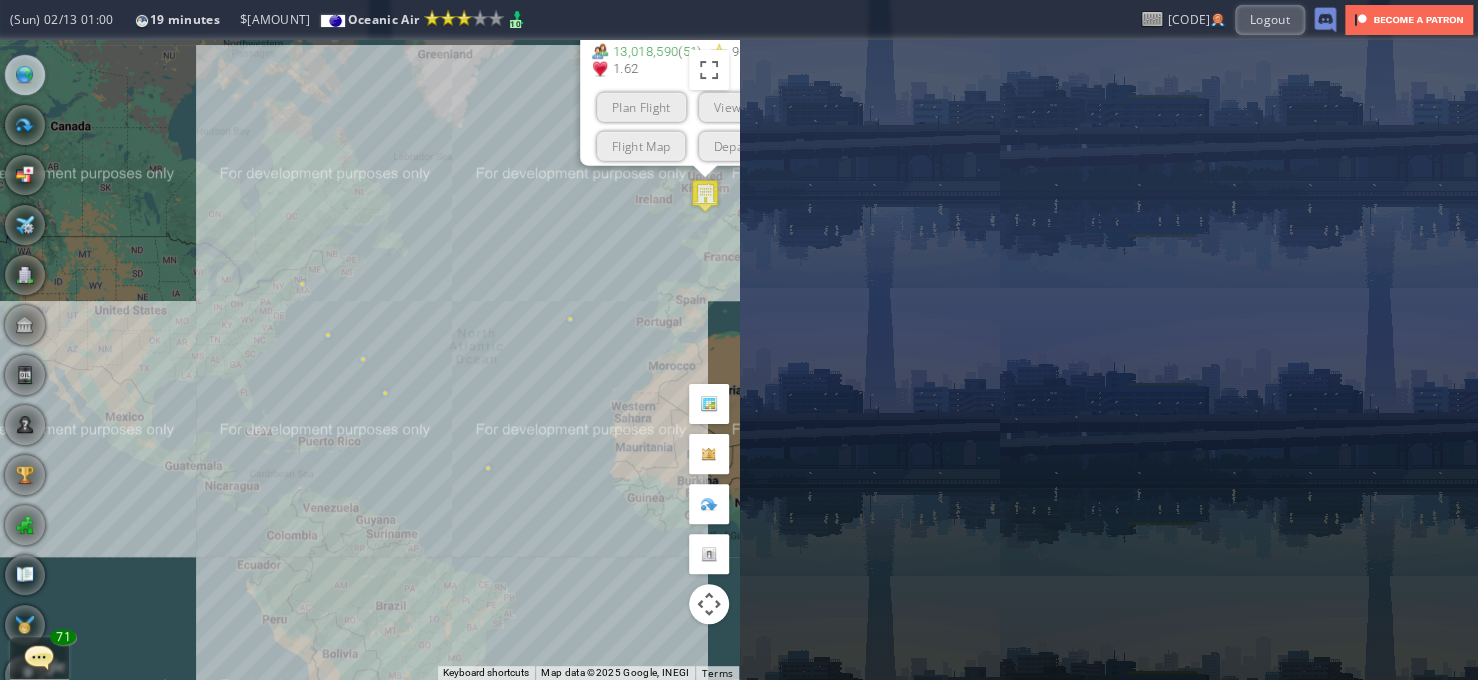 click on "To navigate, press the arrow keys.
London Heathrow Airport  ( LHR )
London  ( Europe )
82 20 89
13,018,590  ( 51 )
9  ( 3901 m )
1.62
Plan Flight
View Airport
Flight Map
Departures" at bounding box center [369, 360] 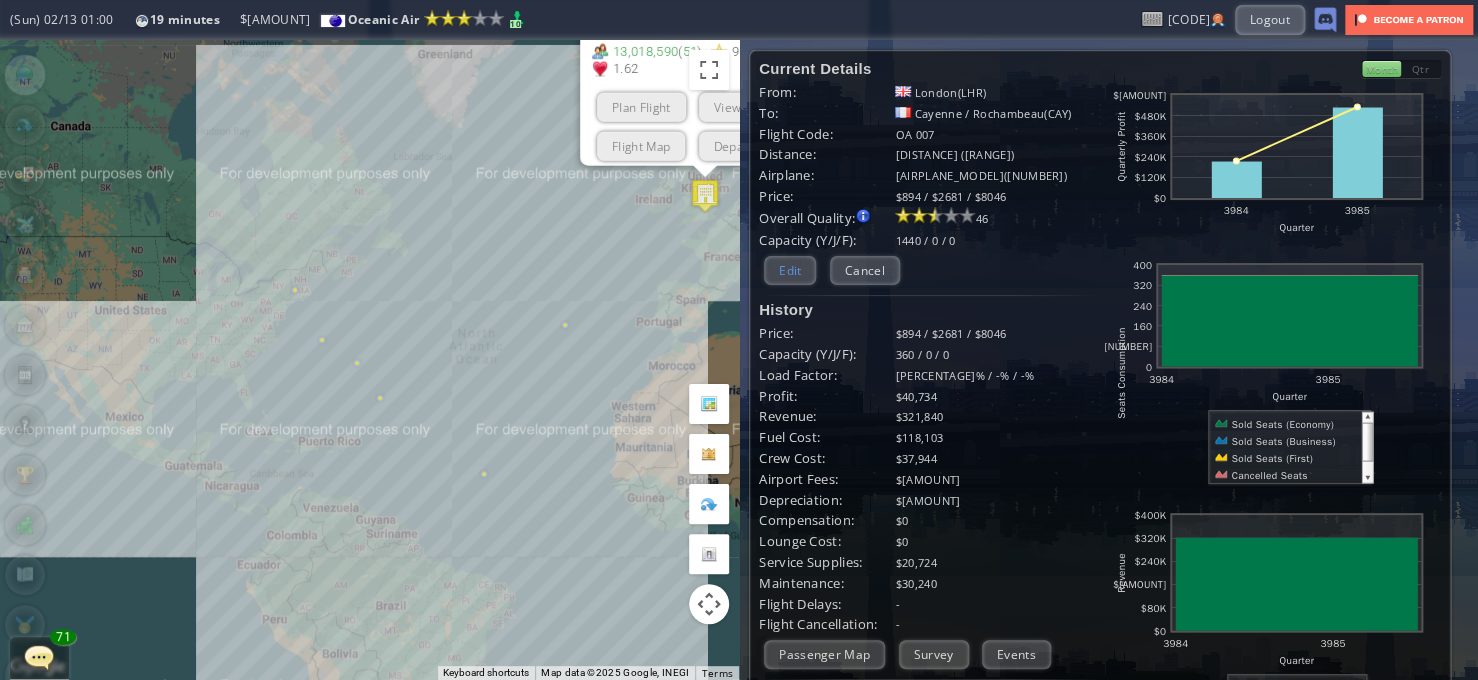click on "Edit" at bounding box center (790, 270) 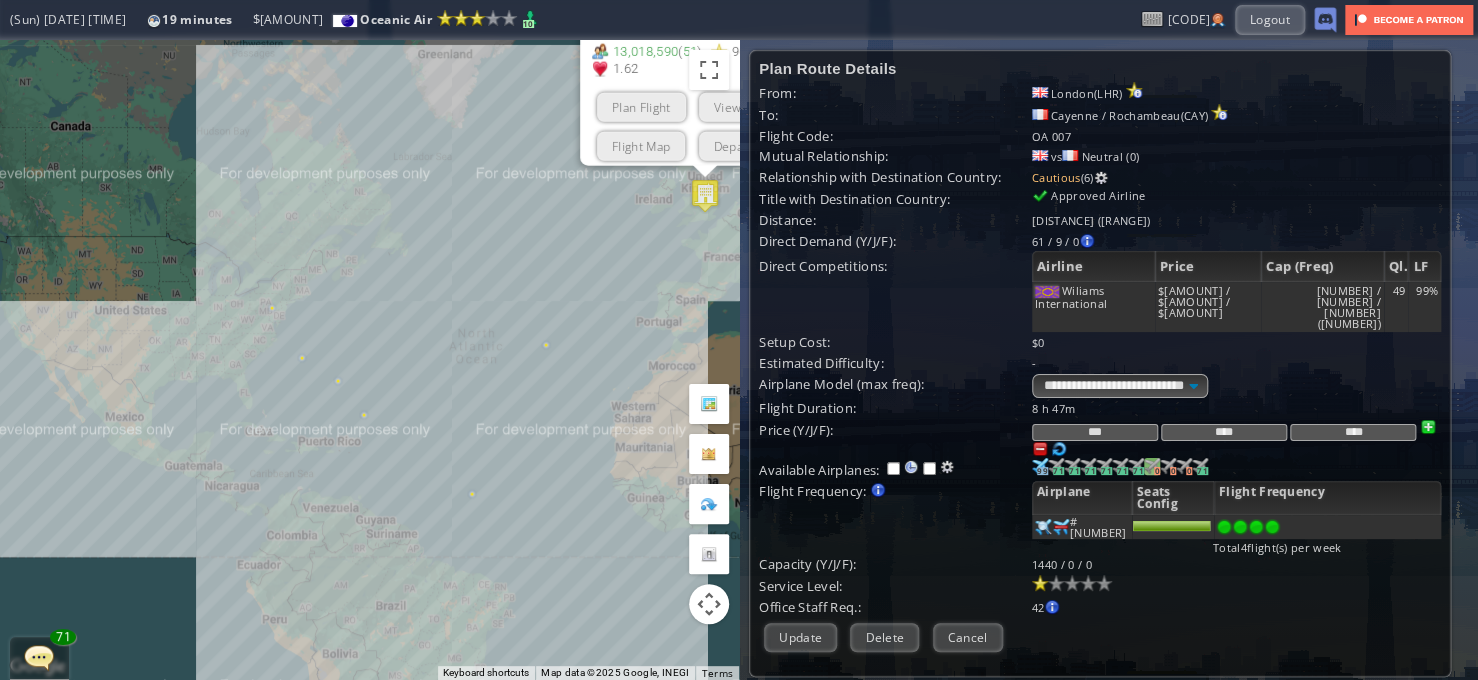 click on "0" at bounding box center [1042, 471] 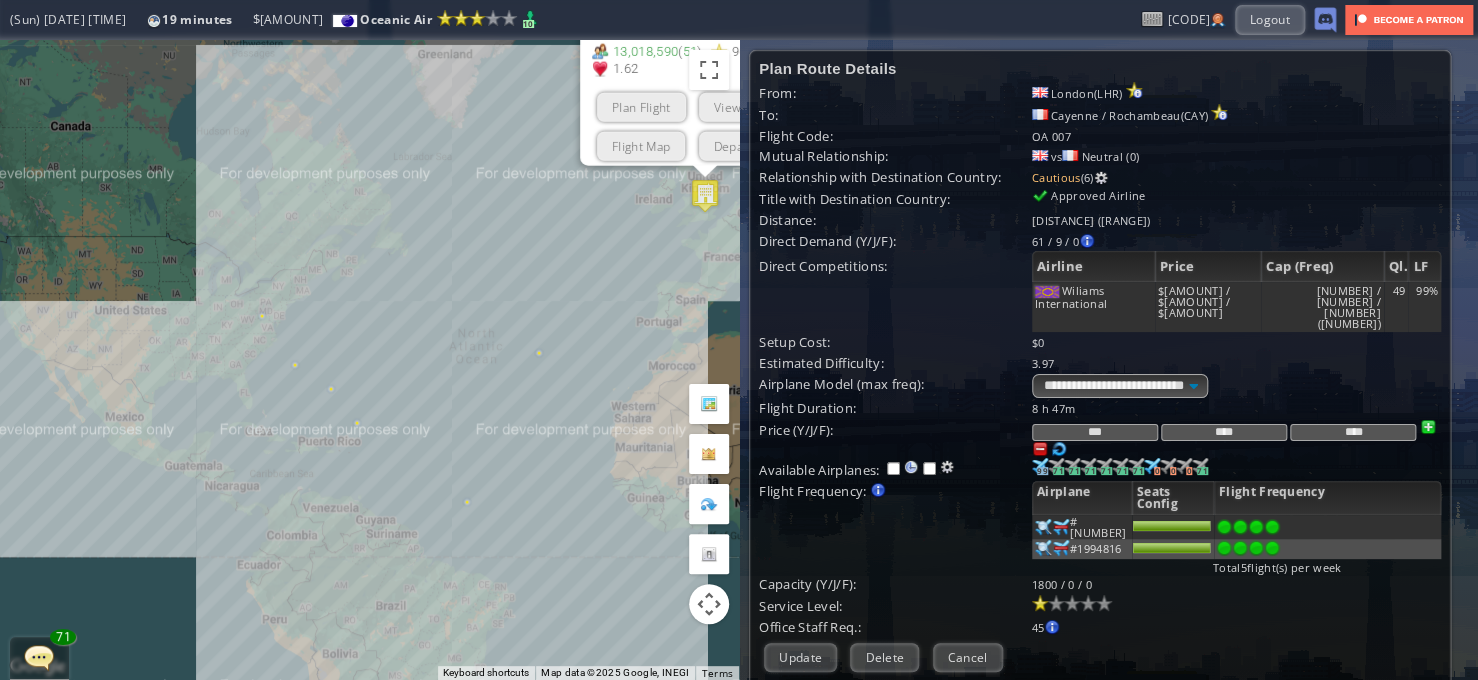 click at bounding box center (1272, 527) 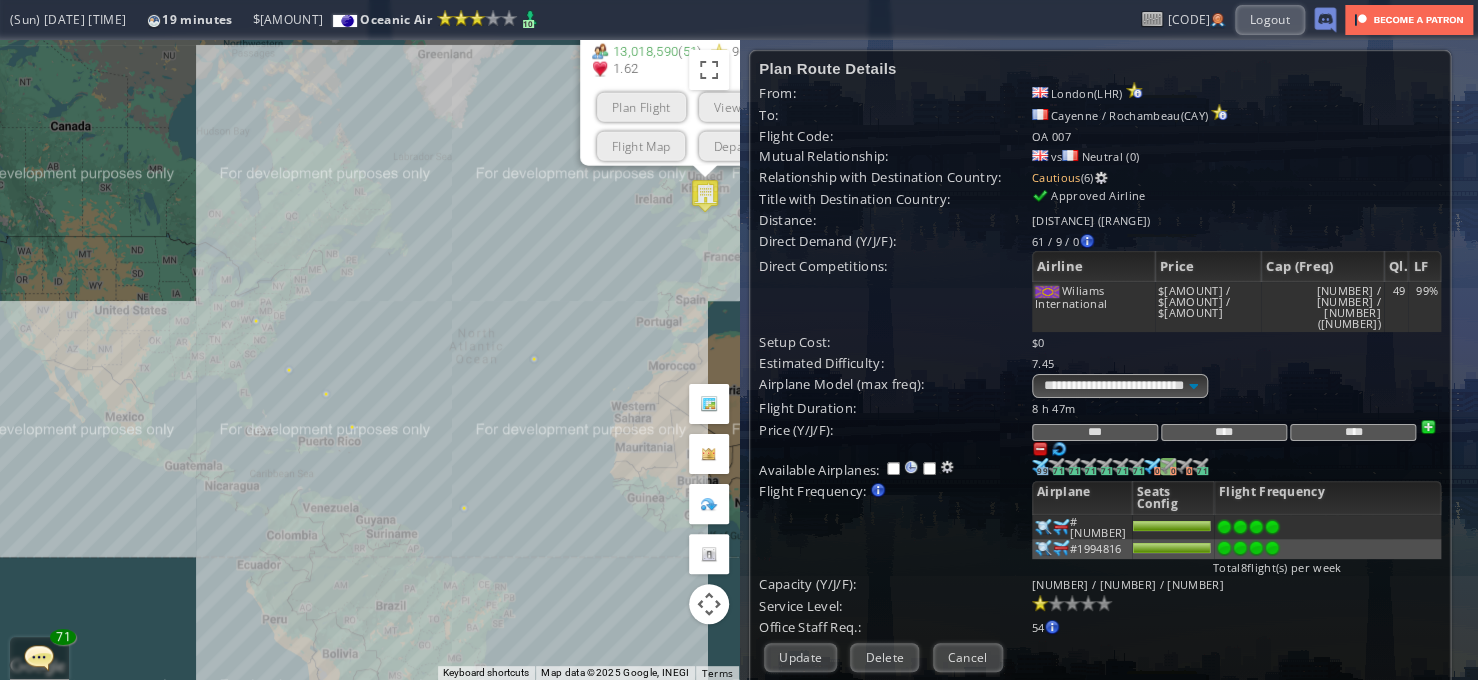 click on "0" at bounding box center (1042, 471) 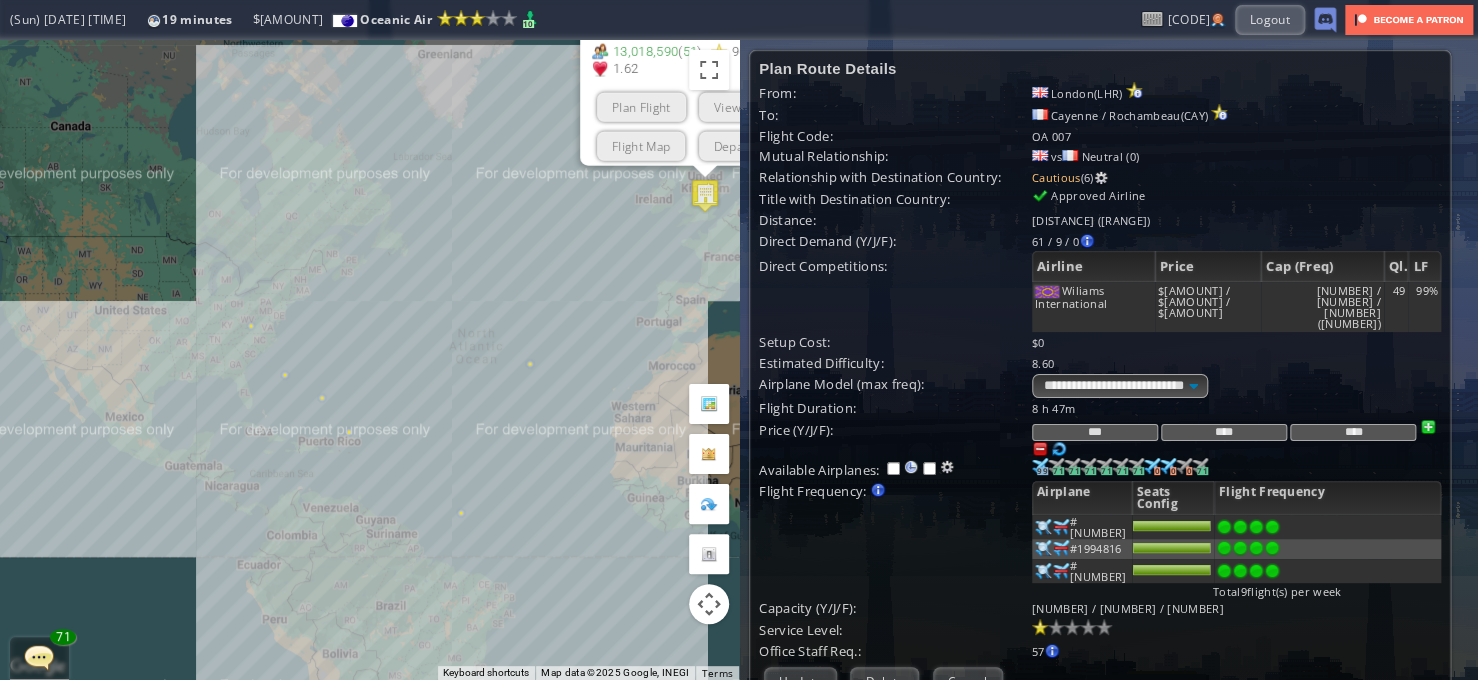 click at bounding box center (1272, 527) 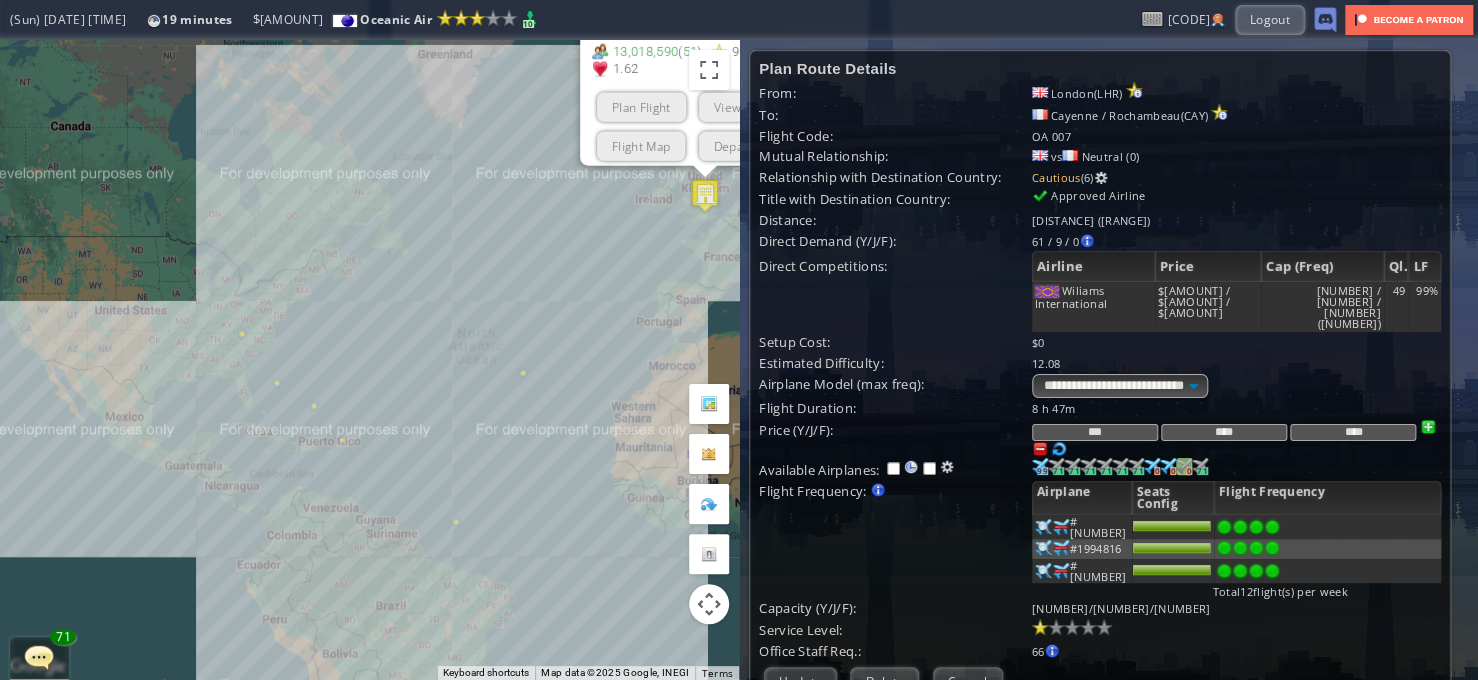 click at bounding box center (1040, 466) 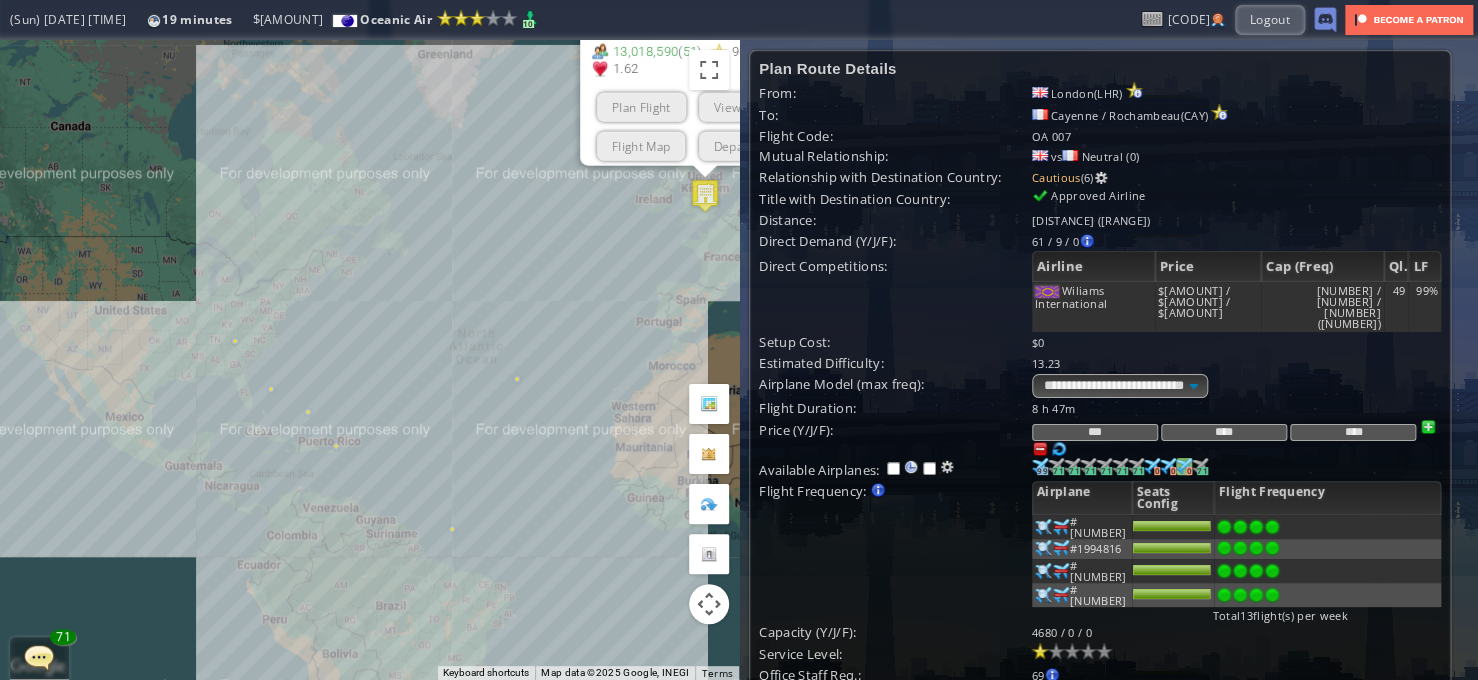 click at bounding box center (1272, 527) 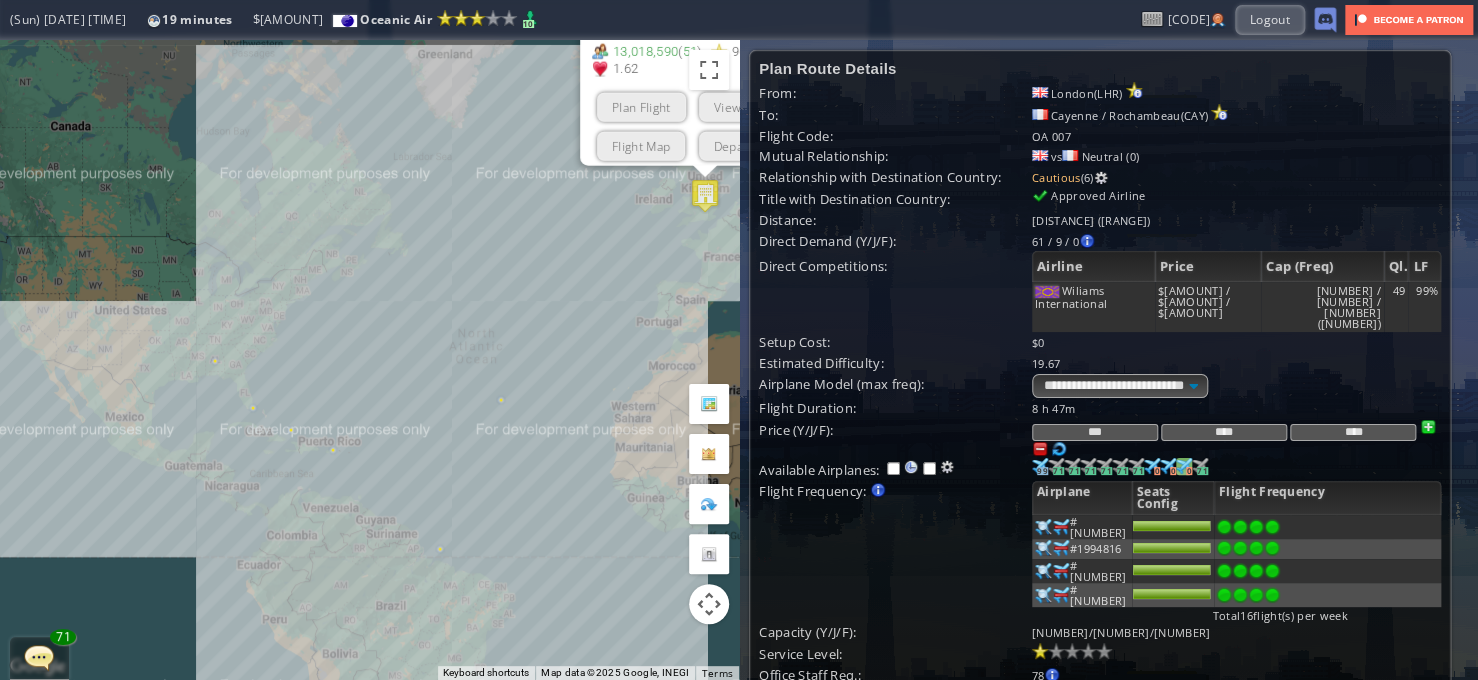 scroll, scrollTop: 100, scrollLeft: 0, axis: vertical 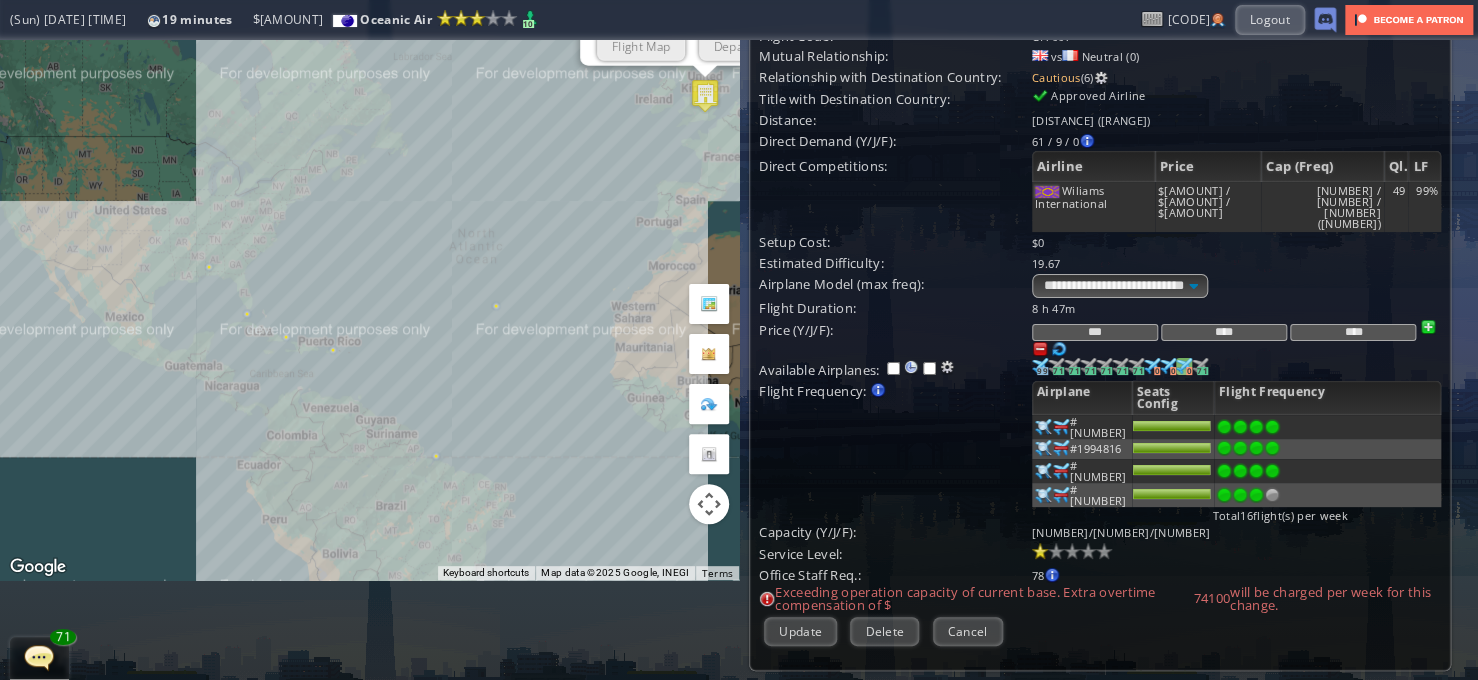 click at bounding box center (1256, 427) 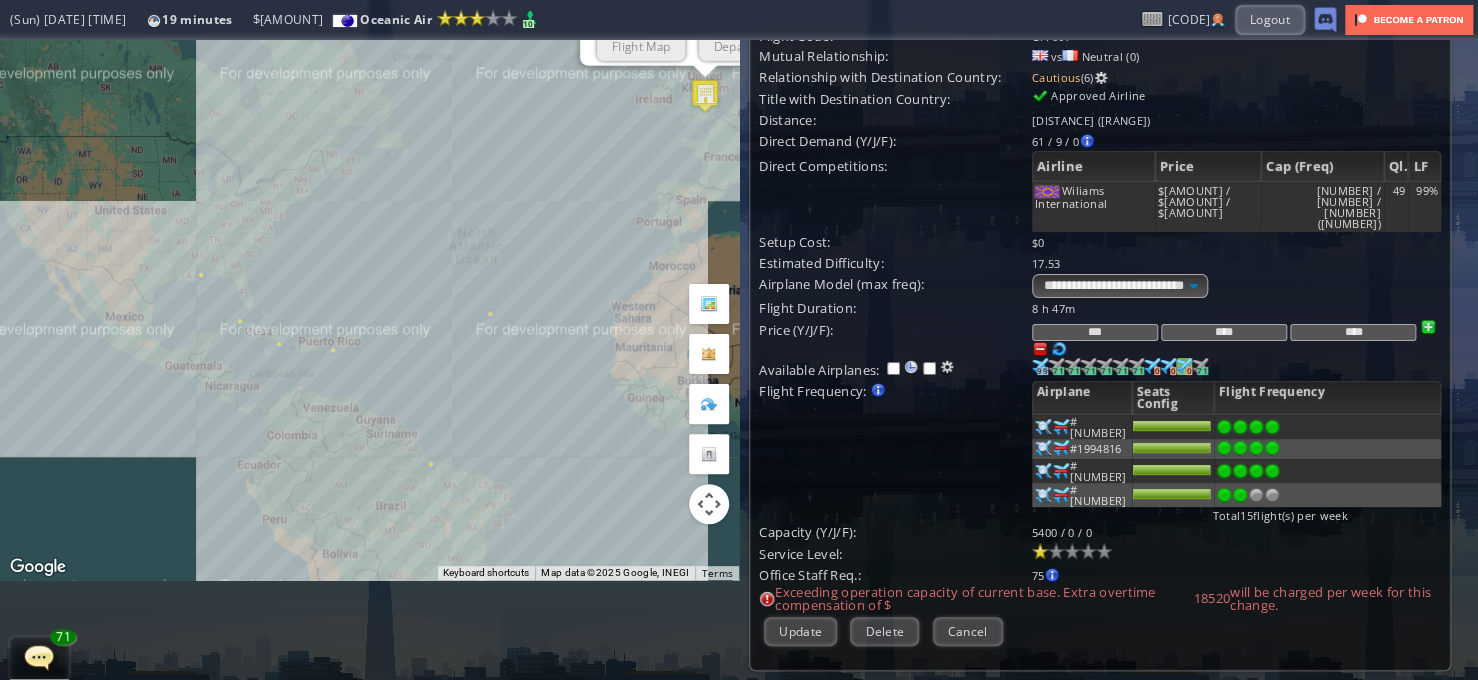 click at bounding box center (1240, 427) 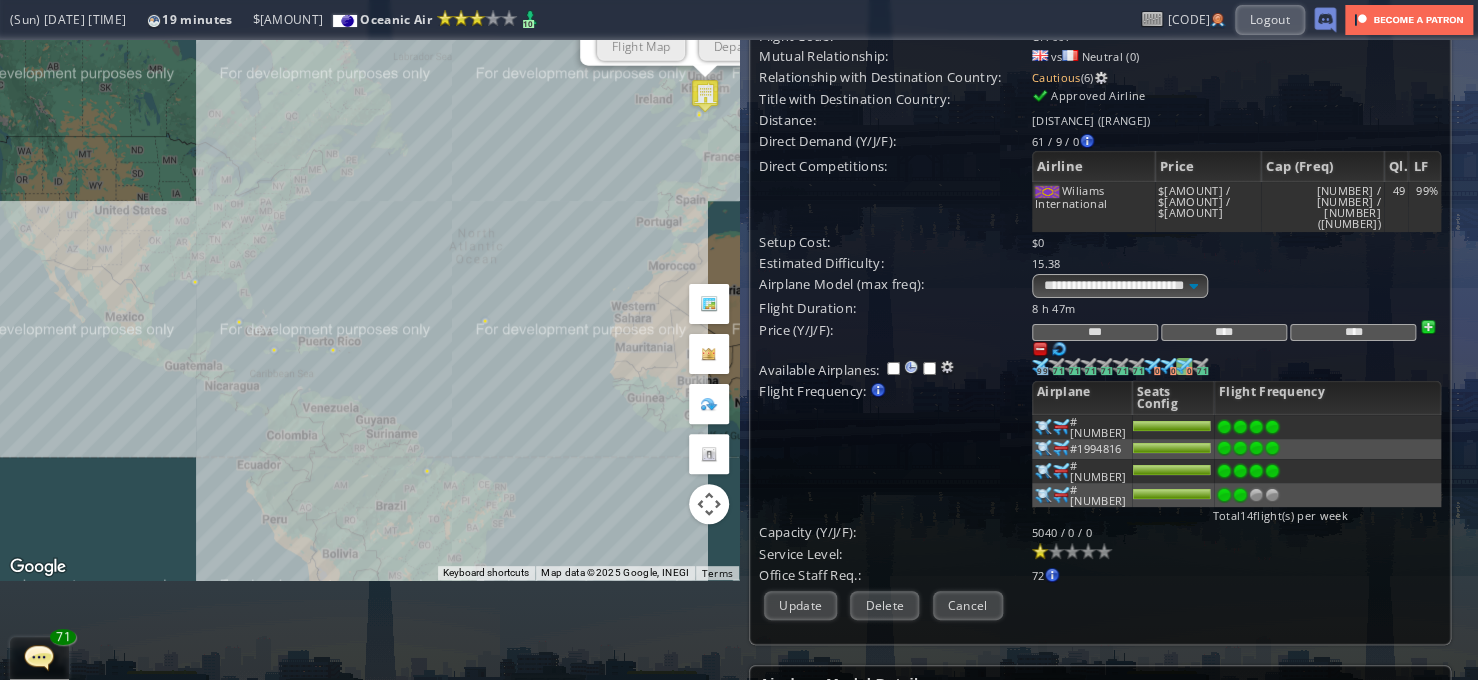 scroll, scrollTop: 0, scrollLeft: 0, axis: both 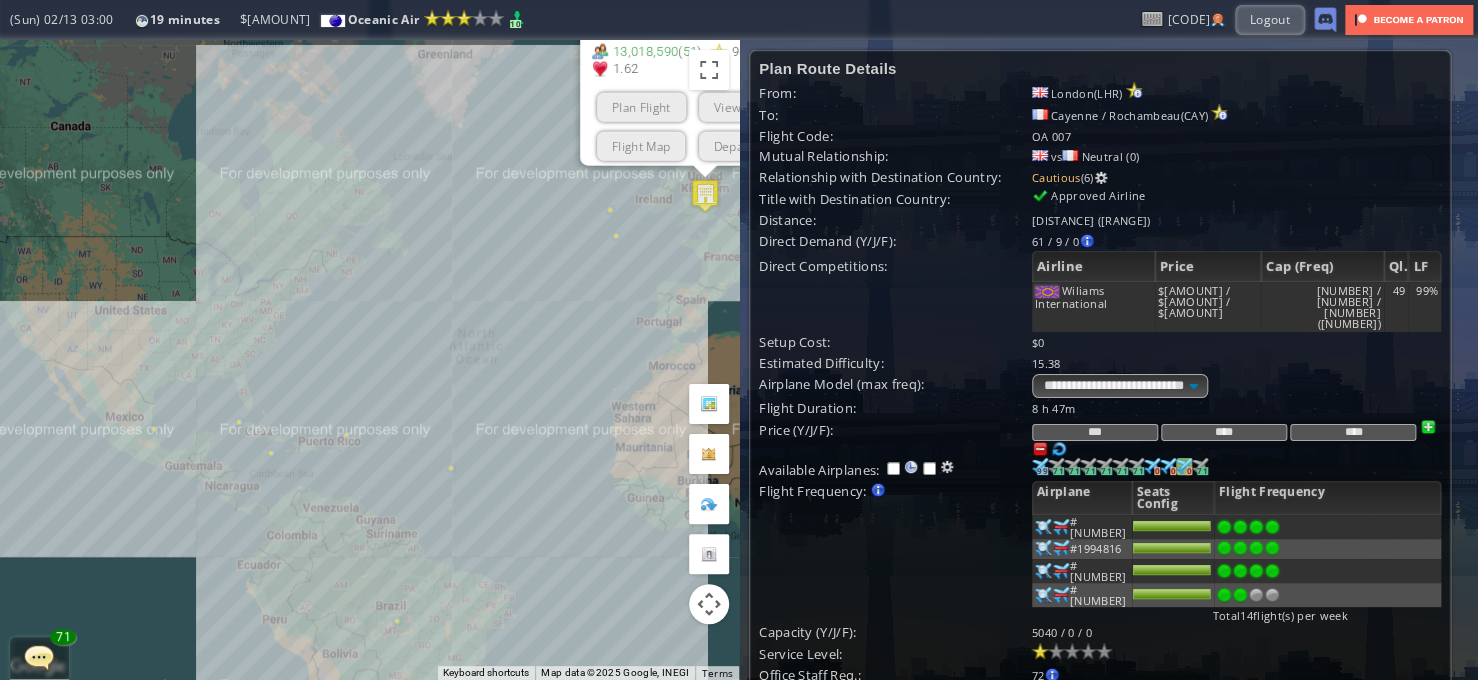 click at bounding box center (1040, 466) 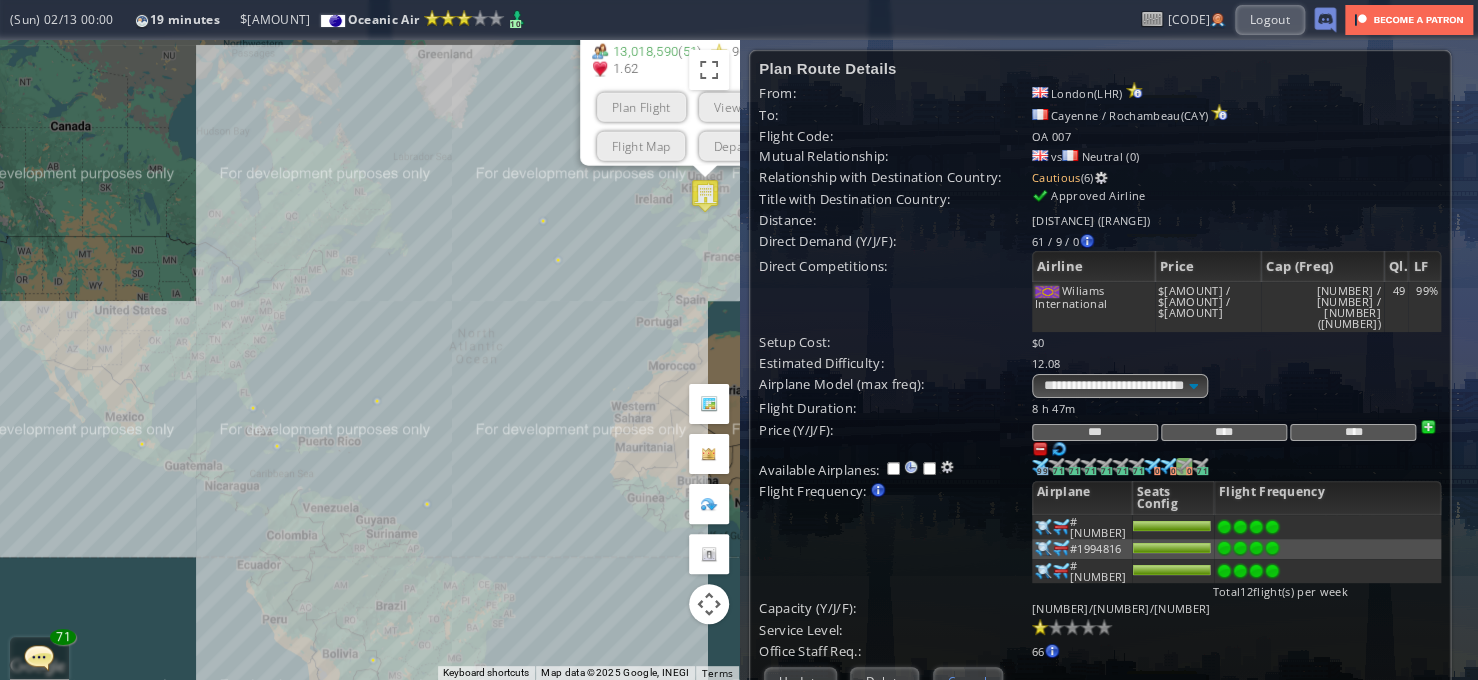 click on "Cancel" at bounding box center [968, 681] 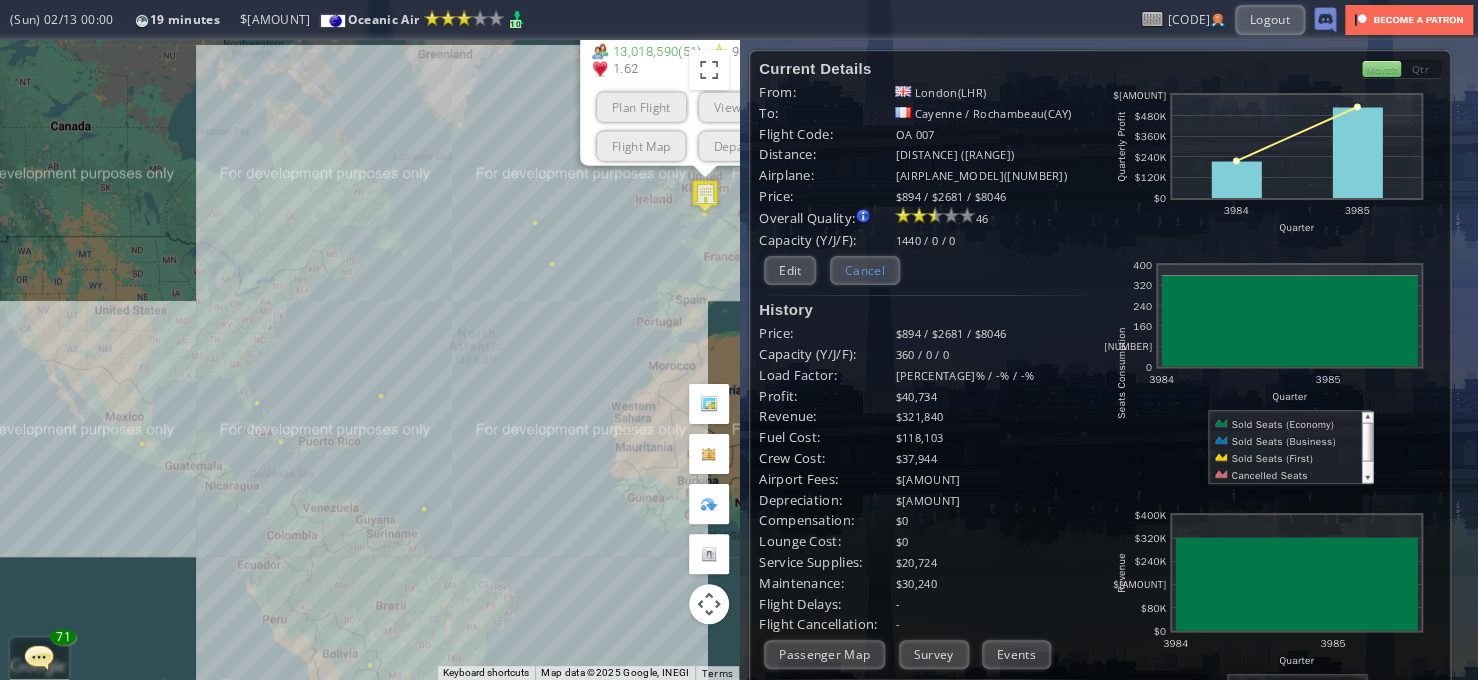 click on "Cancel" at bounding box center (865, 270) 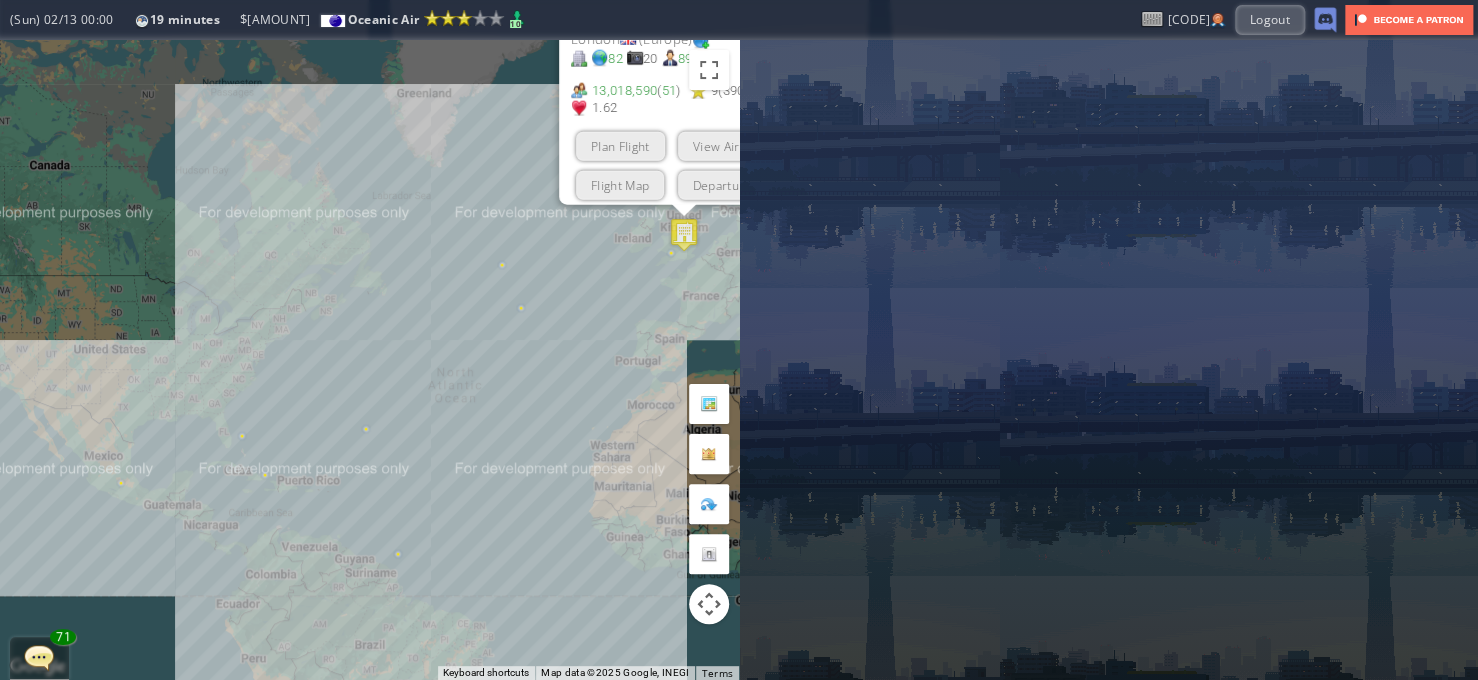 drag, startPoint x: 586, startPoint y: 343, endPoint x: 505, endPoint y: 470, distance: 150.632 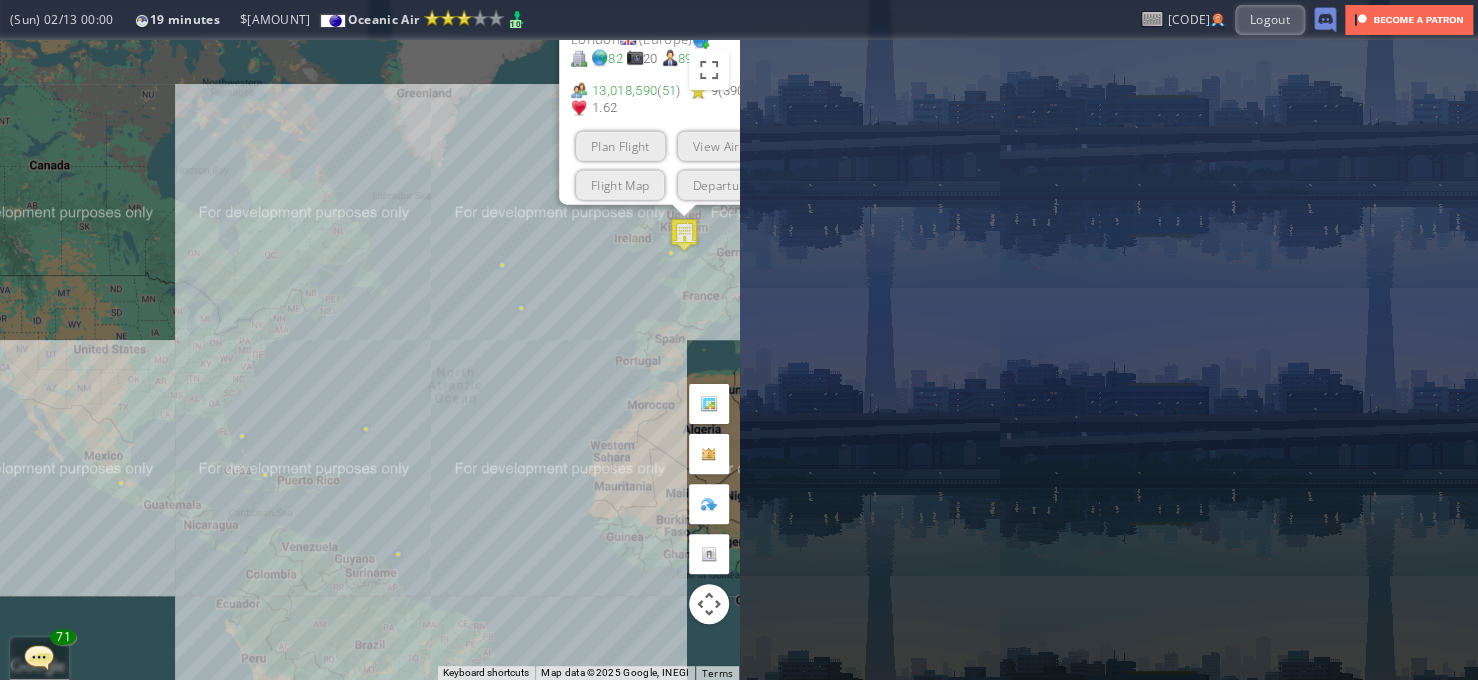 click on "To navigate, press the arrow keys.
London Heathrow Airport  ( LHR )
London  ( Europe )
82 20 89
13,018,590  ( 51 )
9  ( 3901 m )
1.62
Plan Flight
View Airport
Flight Map
Departures" at bounding box center (369, 360) 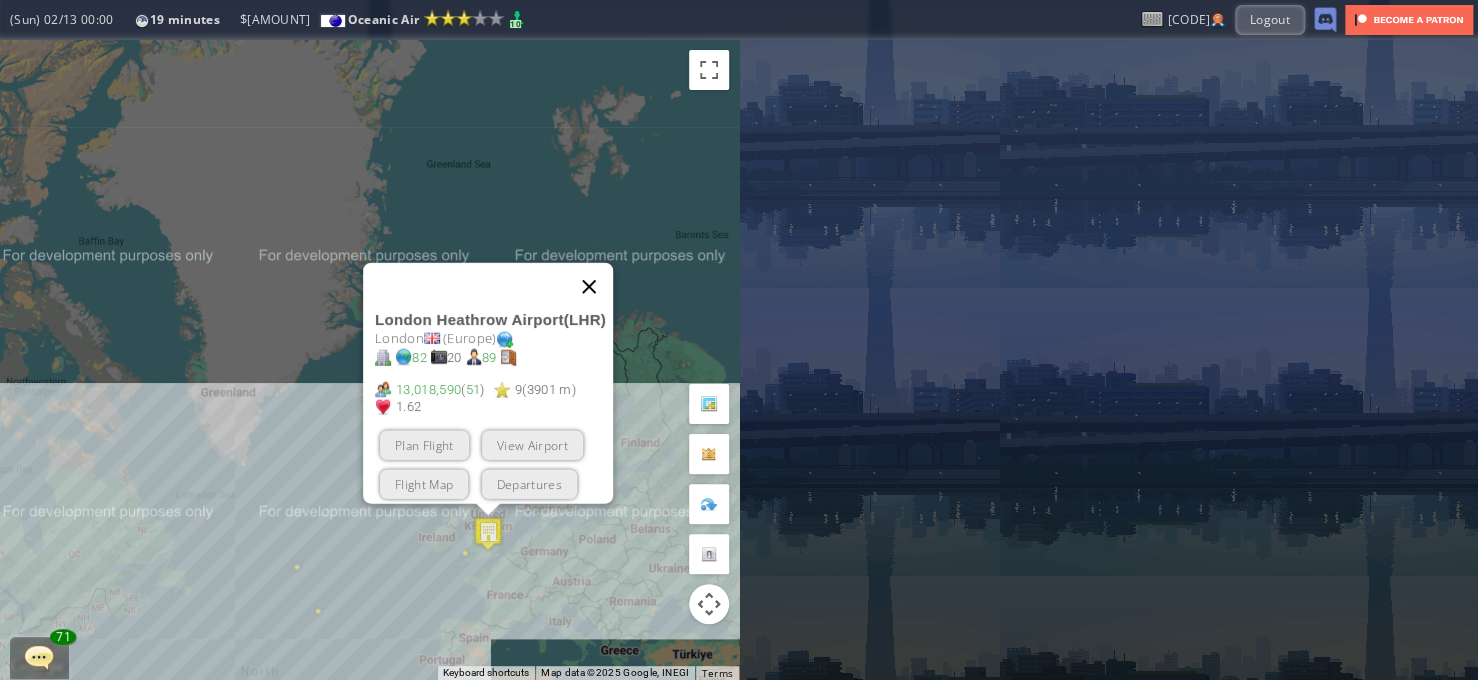 click at bounding box center (589, 287) 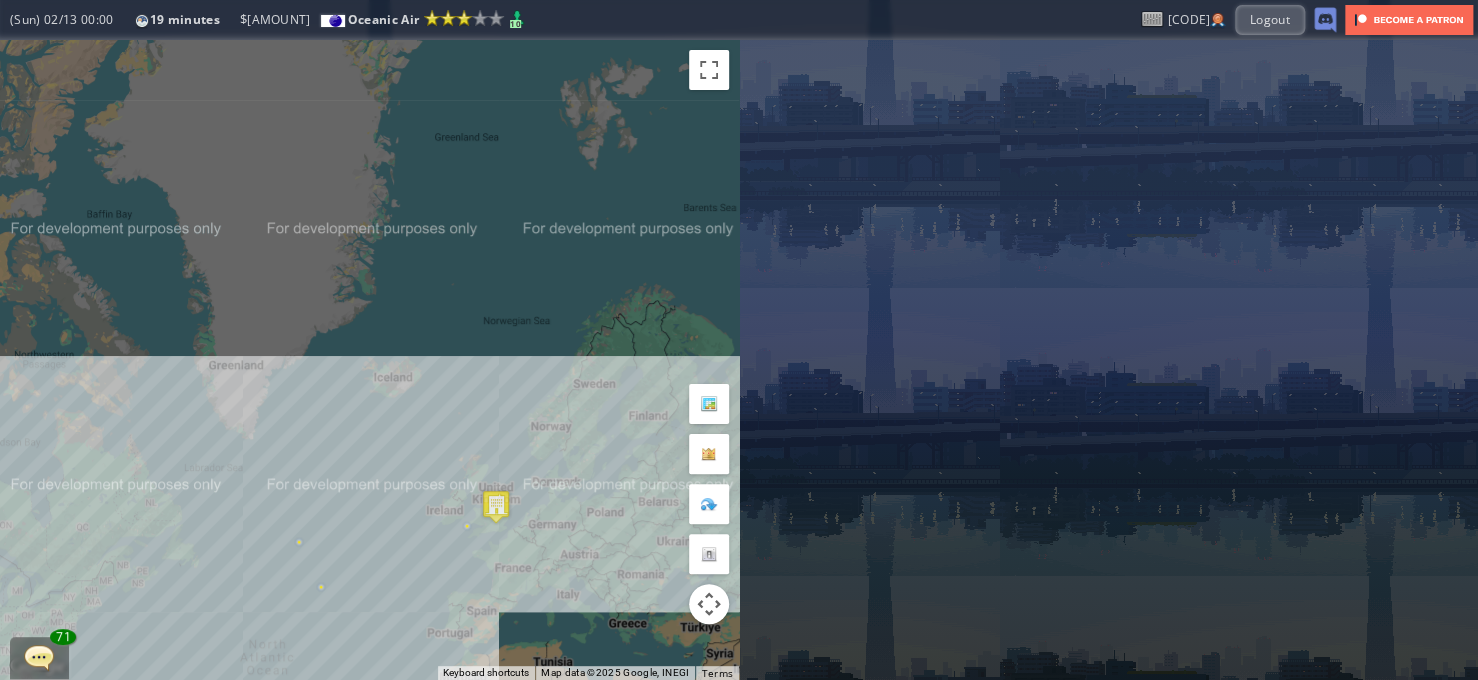 drag, startPoint x: 556, startPoint y: 500, endPoint x: 630, endPoint y: 325, distance: 190.00262 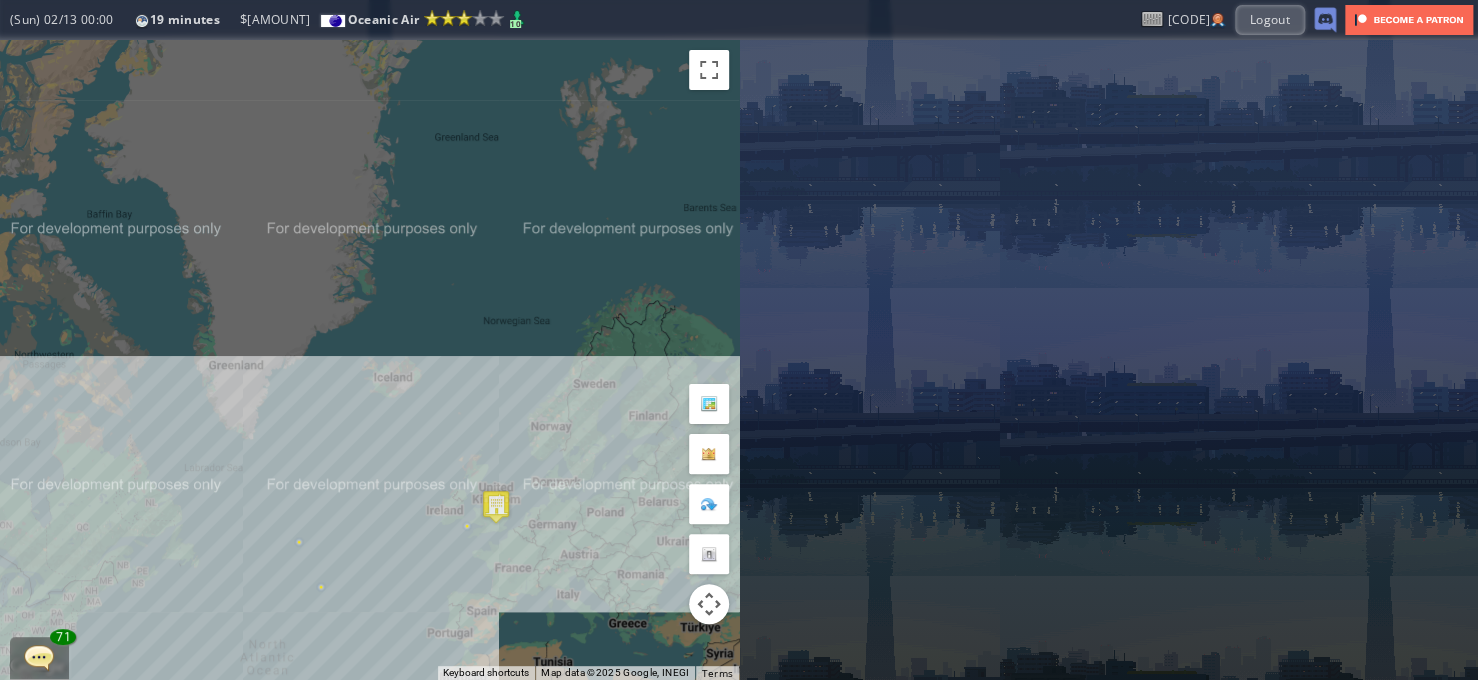 click on "To navigate, press the arrow keys." at bounding box center [369, 360] 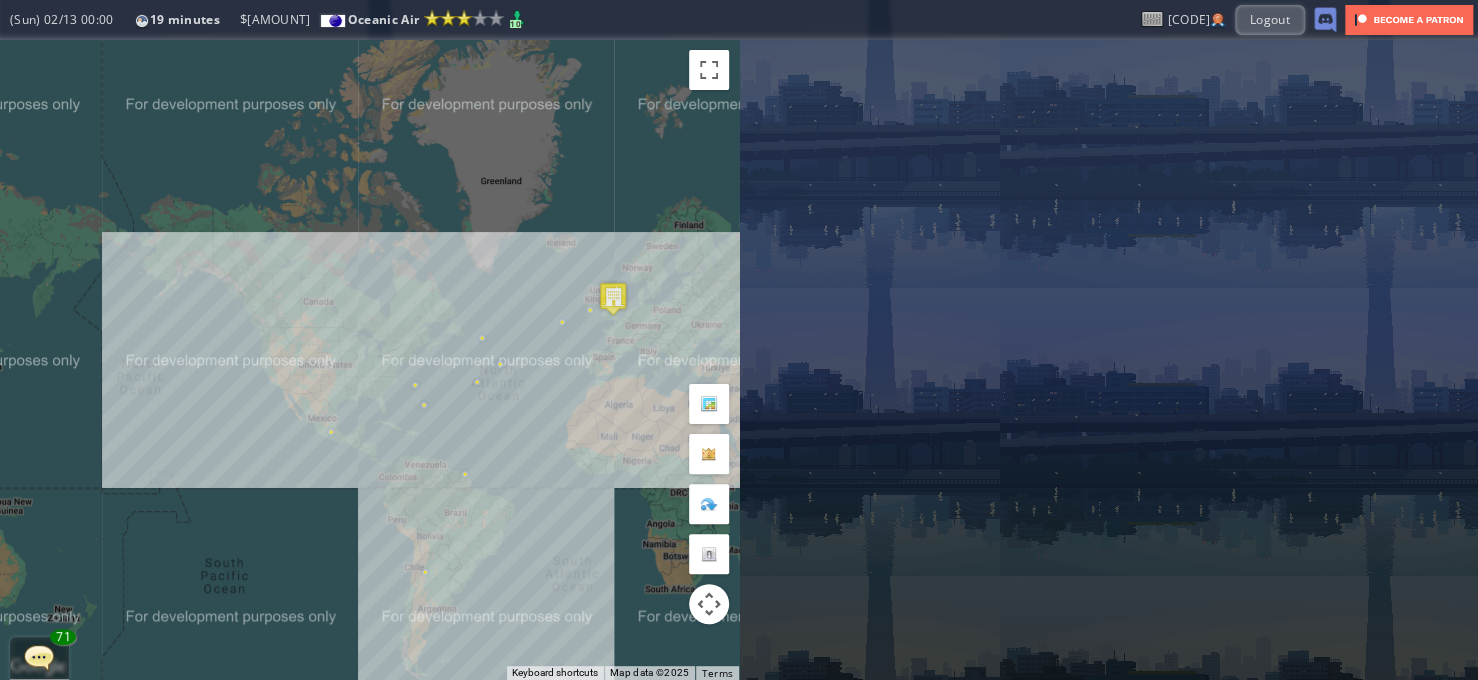 click at bounding box center (39, 657) 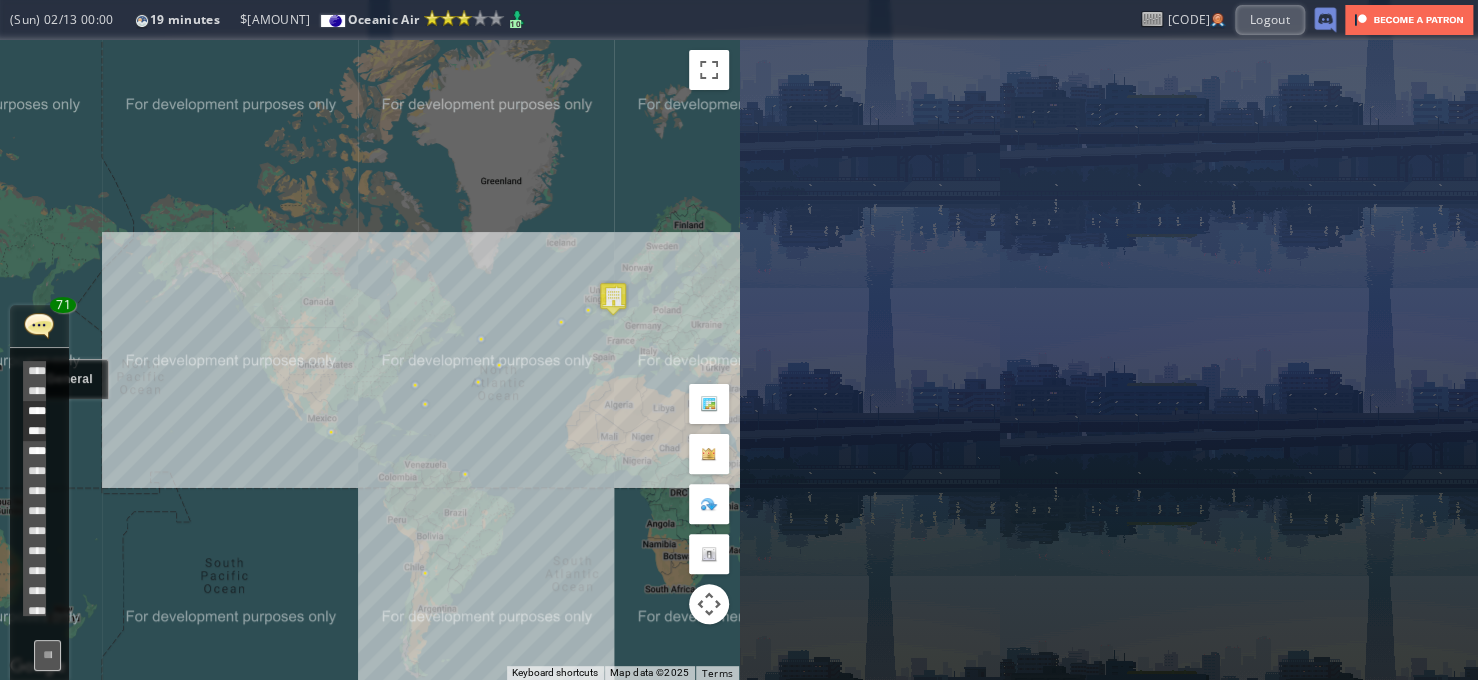 scroll, scrollTop: 678, scrollLeft: 0, axis: vertical 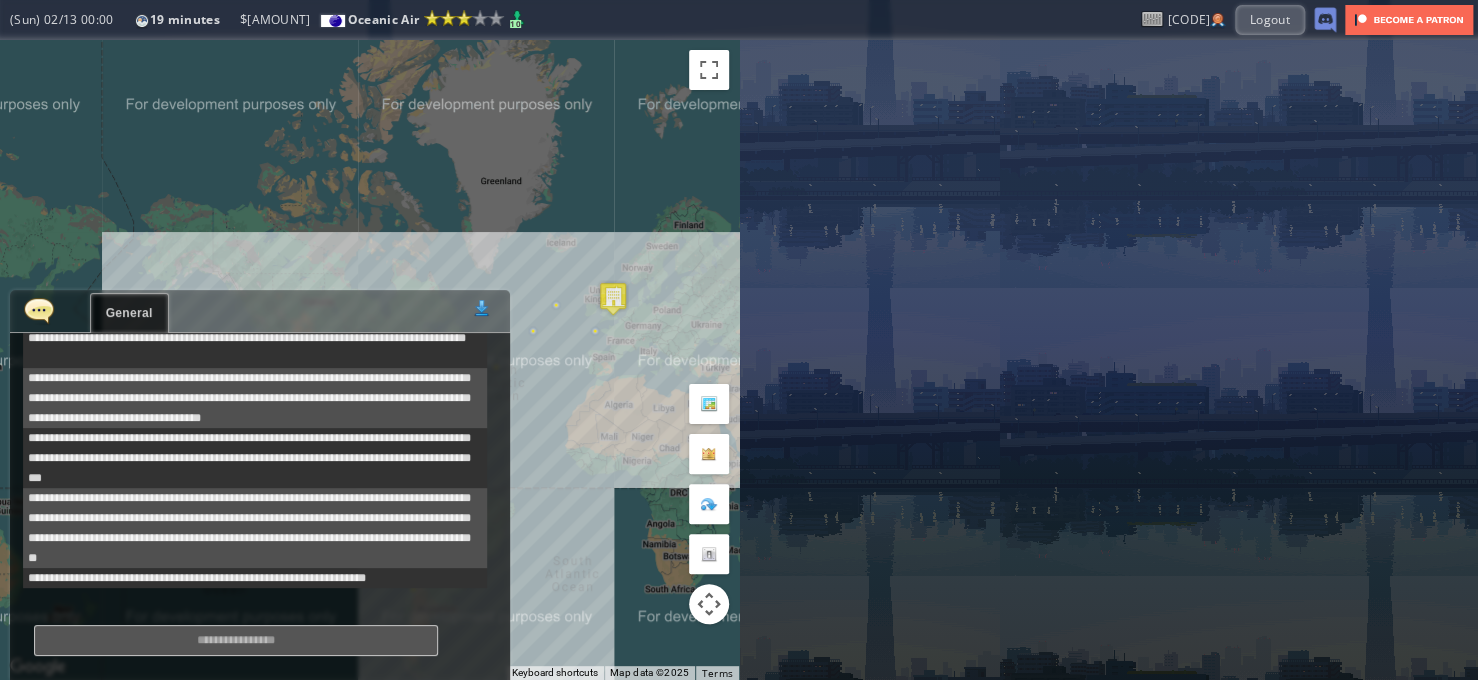 click at bounding box center (39, 310) 